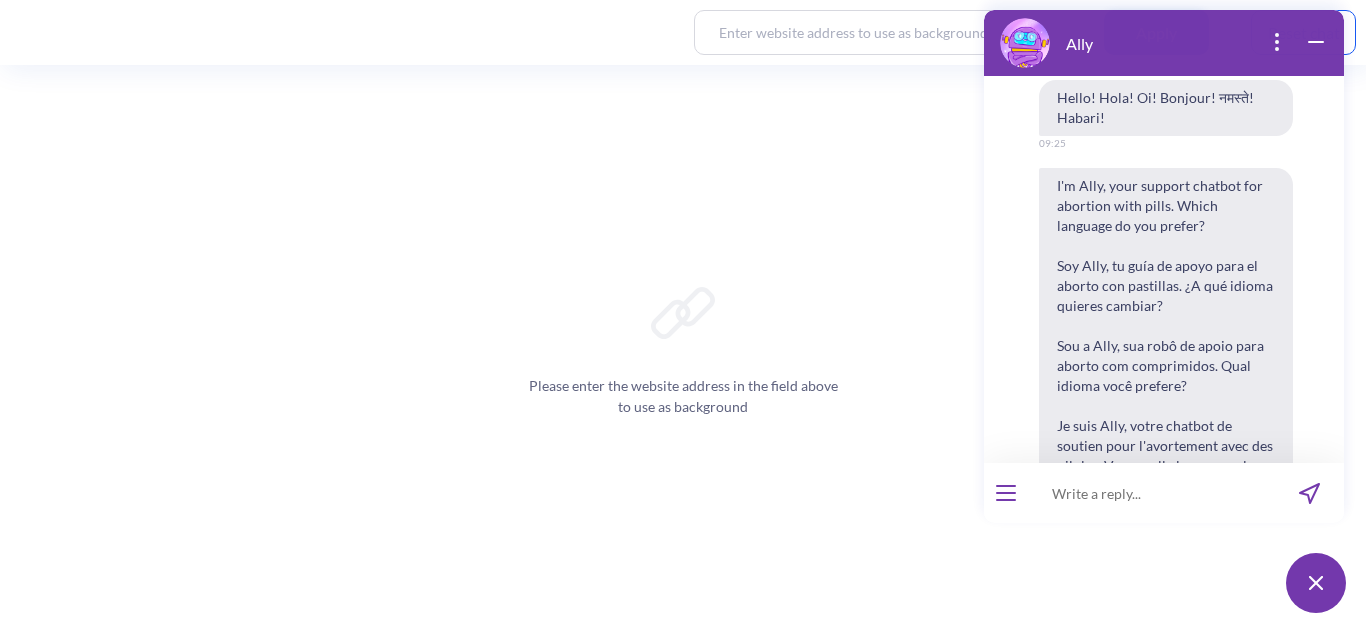 scroll, scrollTop: 0, scrollLeft: 0, axis: both 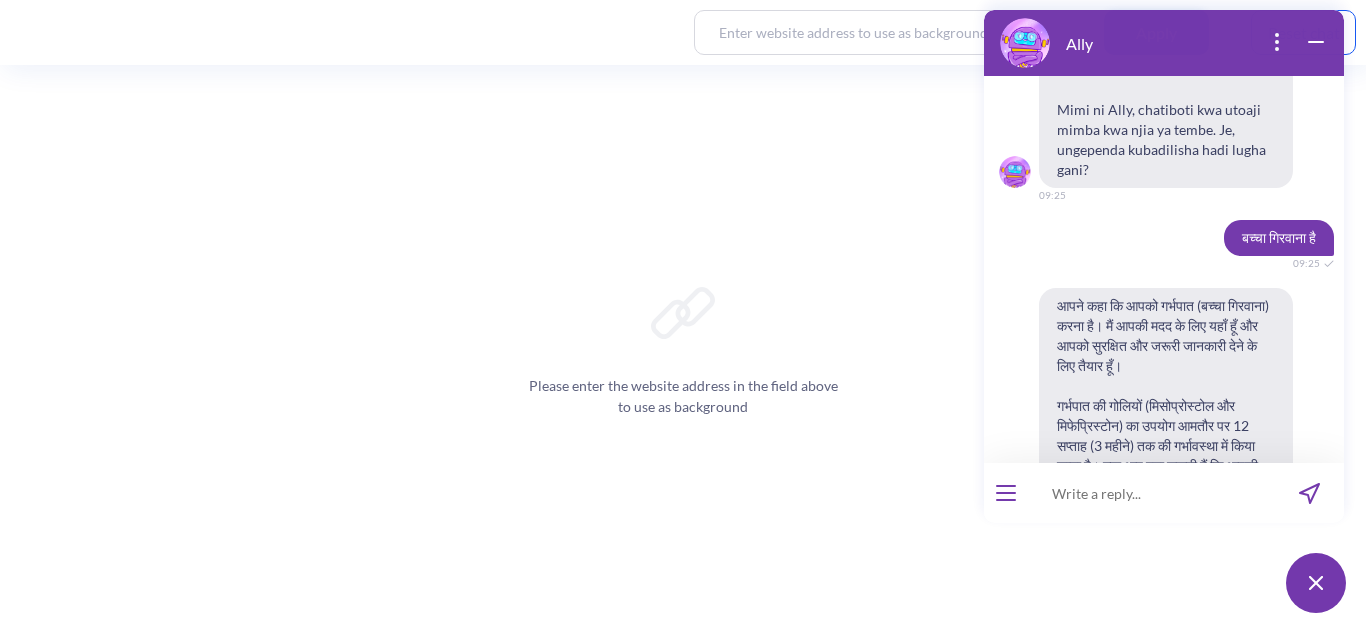 click on "बच्चा गिरवाना है" at bounding box center [1279, 238] 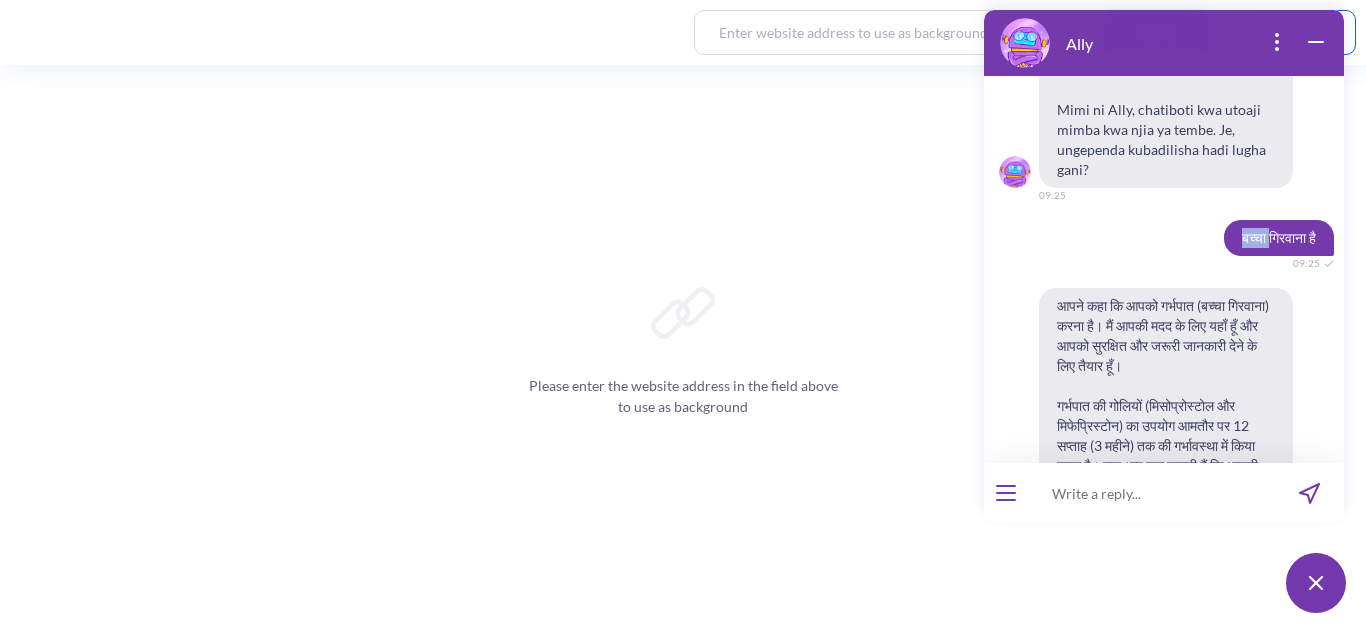 click on "बच्चा गिरवाना है" at bounding box center [1279, 238] 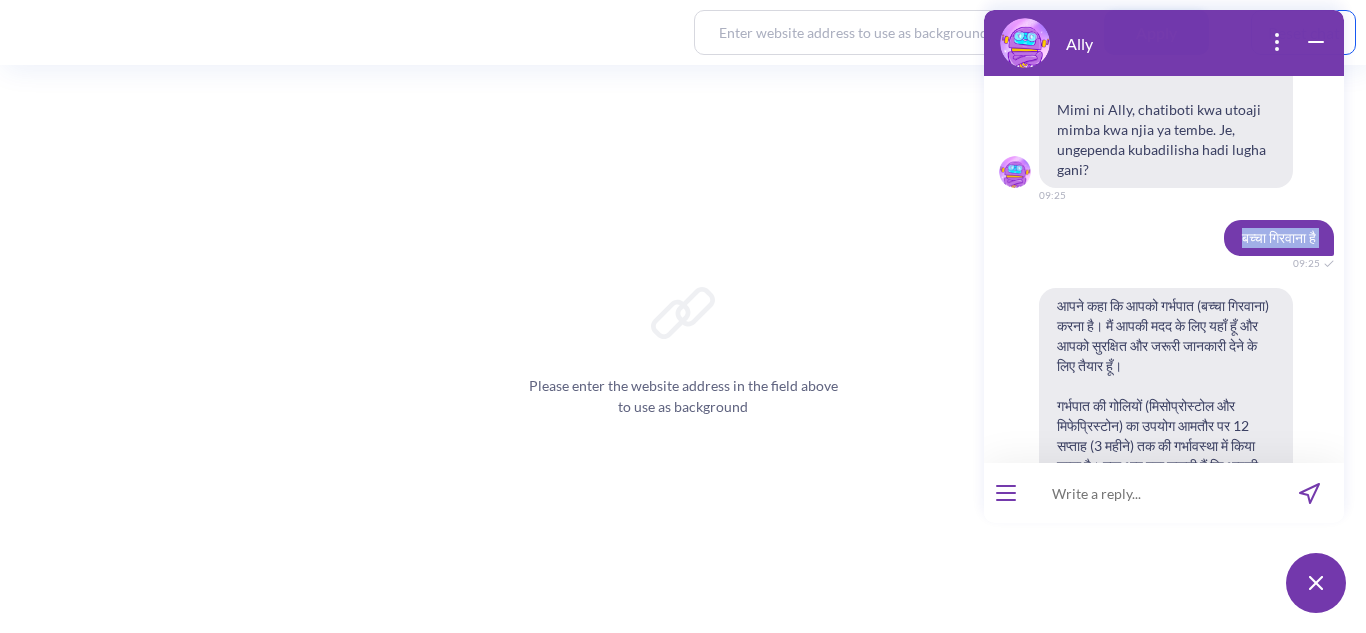 click on "बच्चा गिरवाना है" at bounding box center [1279, 238] 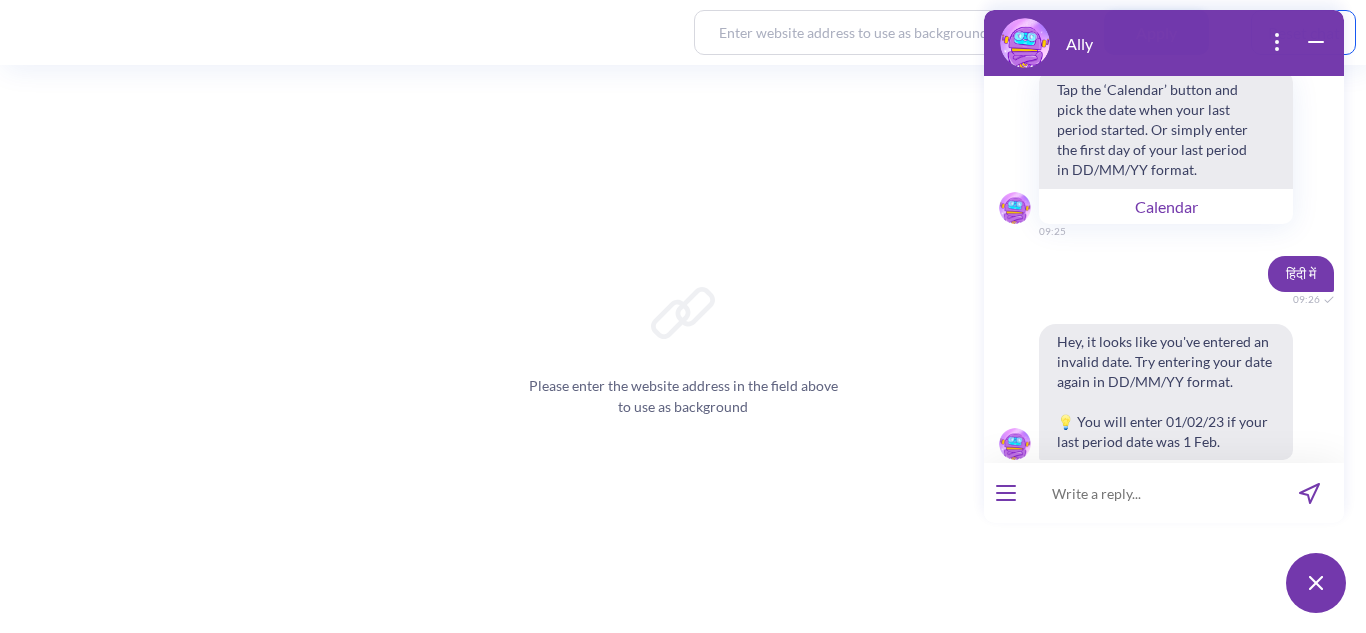 scroll, scrollTop: 1799, scrollLeft: 0, axis: vertical 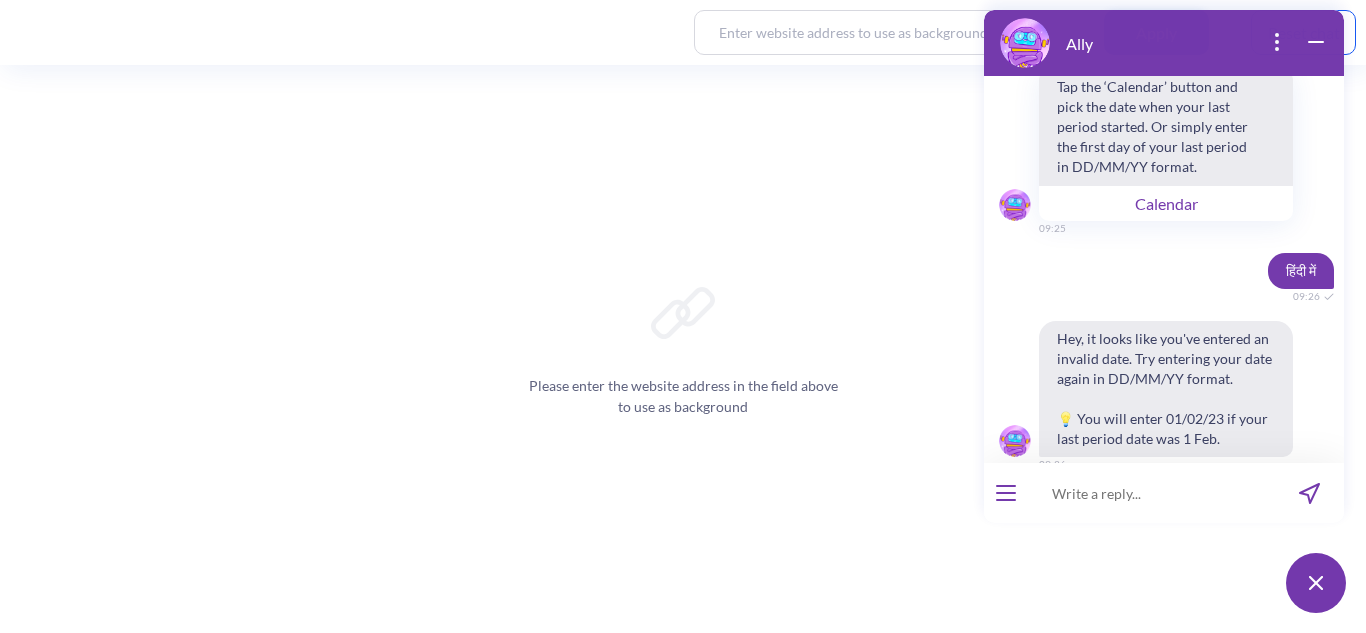 click on "प्रेग्नेंसी का डाउट है" at bounding box center (1269, 19) 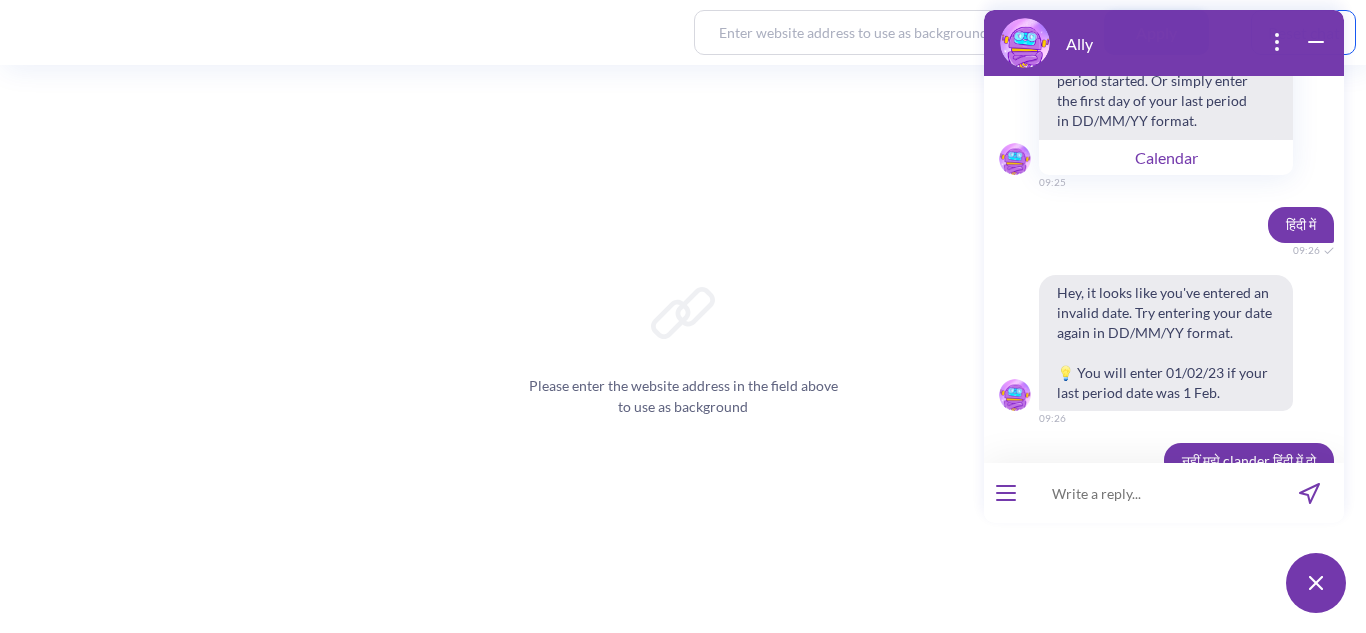 scroll, scrollTop: 1846, scrollLeft: 0, axis: vertical 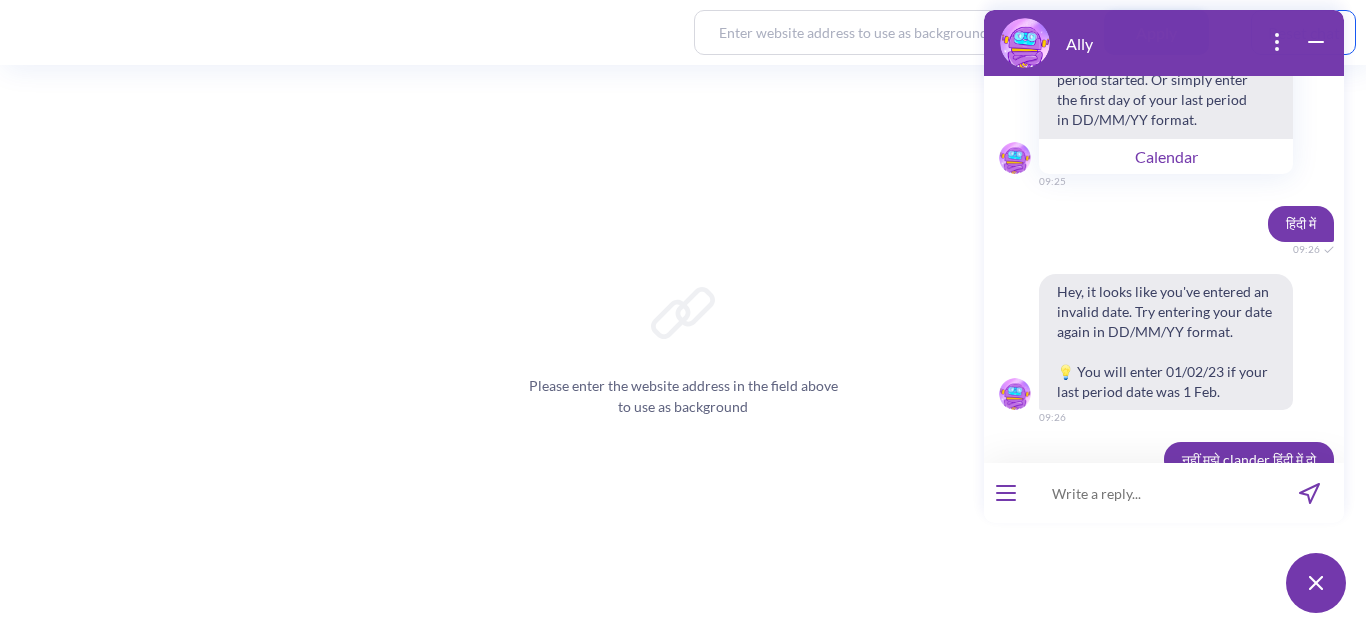 click on "Tap the ‘Calendar’ button and pick the date when your last period started. Or simply enter the first day of your last period in DD/MM/YY format." at bounding box center [1158, 80] 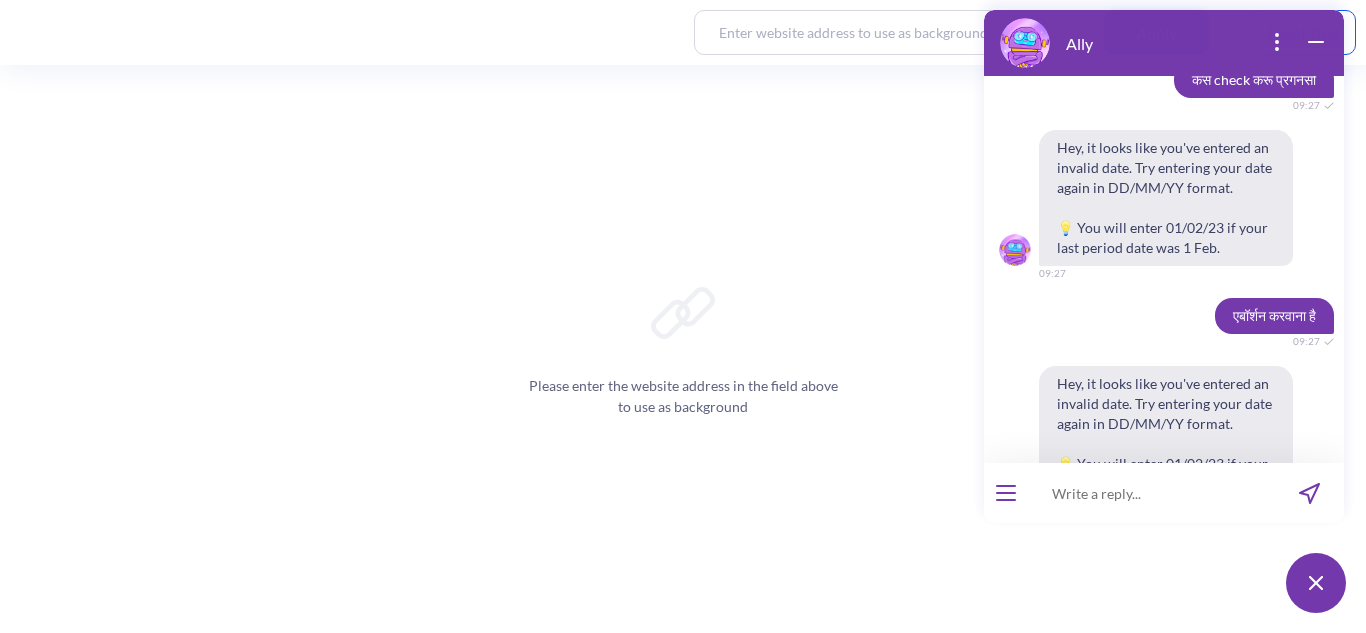 scroll, scrollTop: 3171, scrollLeft: 0, axis: vertical 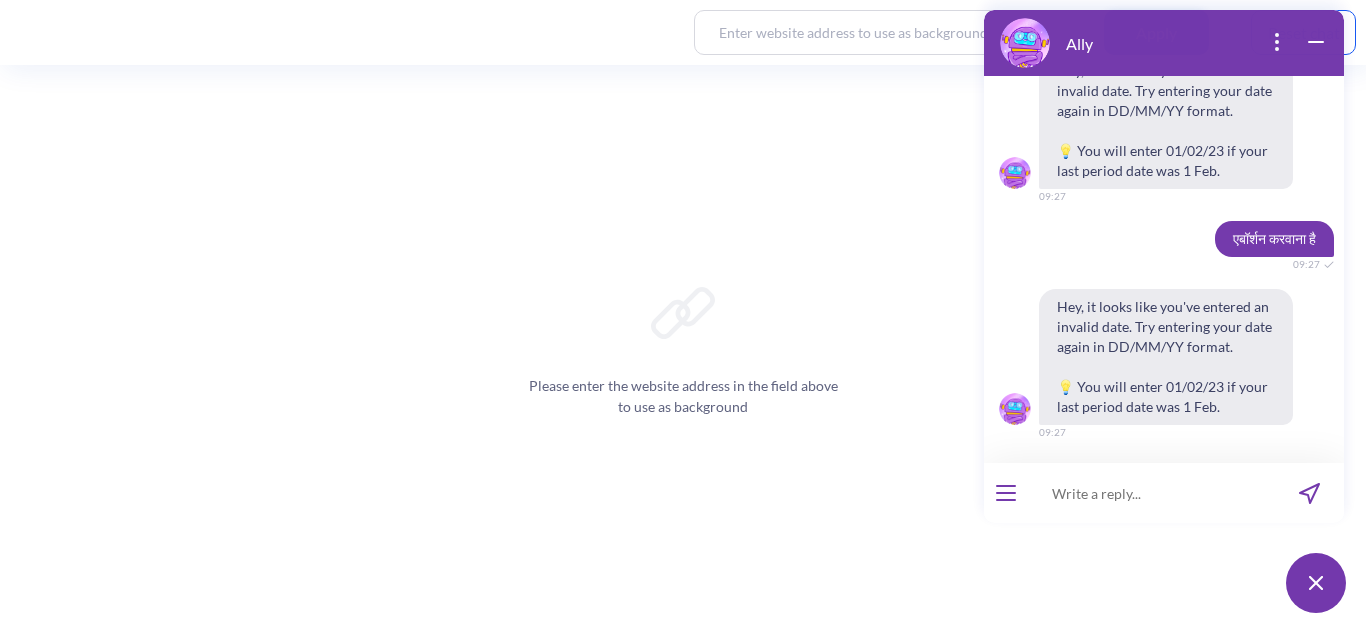 click on "एबॉर्शन करवाना है" at bounding box center [1274, 239] 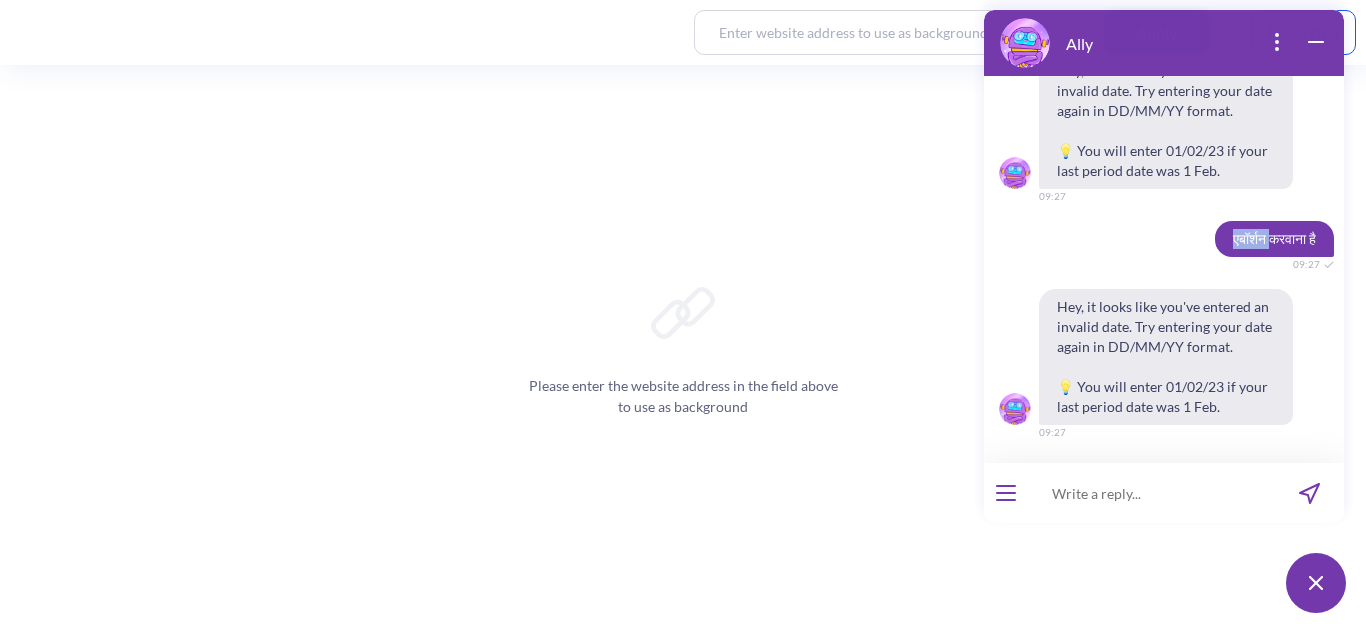 click on "एबॉर्शन करवाना है" at bounding box center [1274, 239] 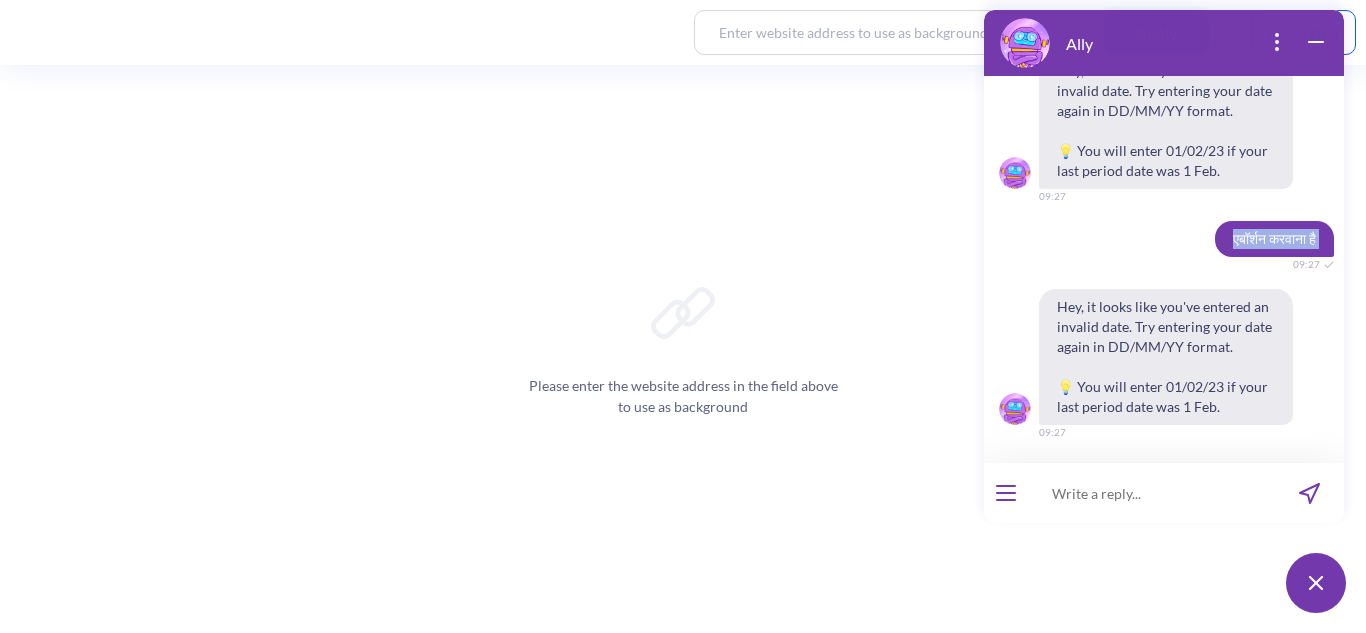 click on "एबॉर्शन करवाना है" at bounding box center (1274, 239) 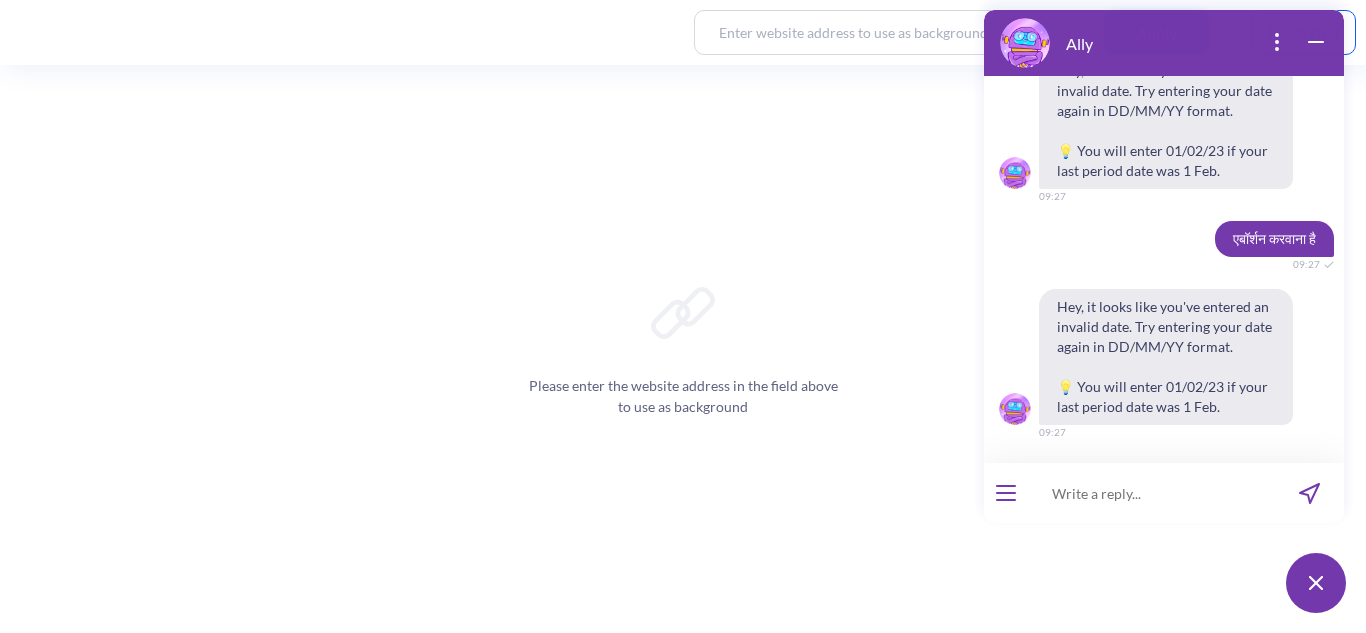 click on "Ally Hello! Hola! Oi! Bonjour! नमस्ते! Habari! 09:25 I'm Ally, your support chatbot for abortion with pills. Which language do you prefer?
Soy Ally, tu guía de apoyo para el aborto con pastillas. ¿A qué idioma quieres cambiar?
Sou a Ally, sua robô de apoio para aborto com comprimidos. Qual idioma você prefere?
Je suis Ally, votre chatbot de soutien pour l'avortement avec des pilules. Vers quelle langue voulez-vous passer ?
मैं ऐली हूं, गोलियों के साथ गर्भपात के लिए आपकी सहायक चैटबॉट। आप किस भाषा में स्विच करना चाहते हैं?
Mimi ni Ally, chatiboti kwa utoaji mimba kwa njia ya tembe. Je, ungependa kubadilisha hadi lugha gani? 09:25 बच्चा गिरवाना है	 09:25 गर्भपात की गोलियों का उपयोग कैसे करें: क्या उम्मीद करें: 09:25 0 /" at bounding box center (1164, 310) 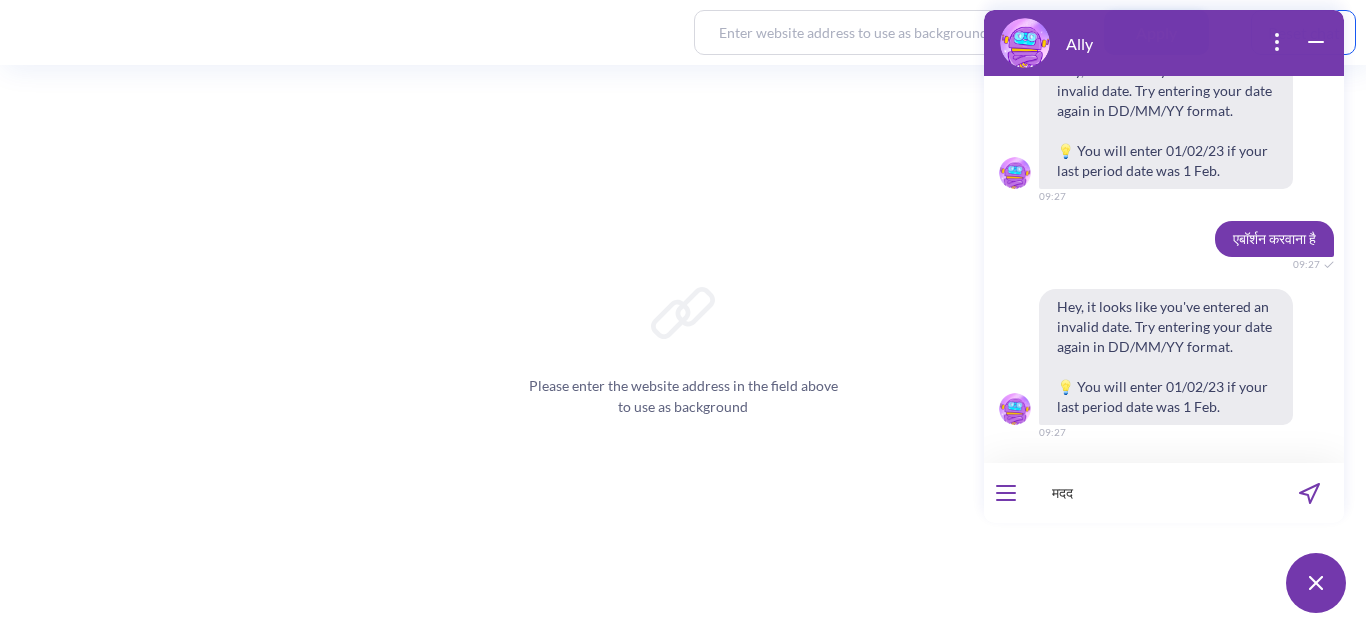 type on "मदद चाहिए" 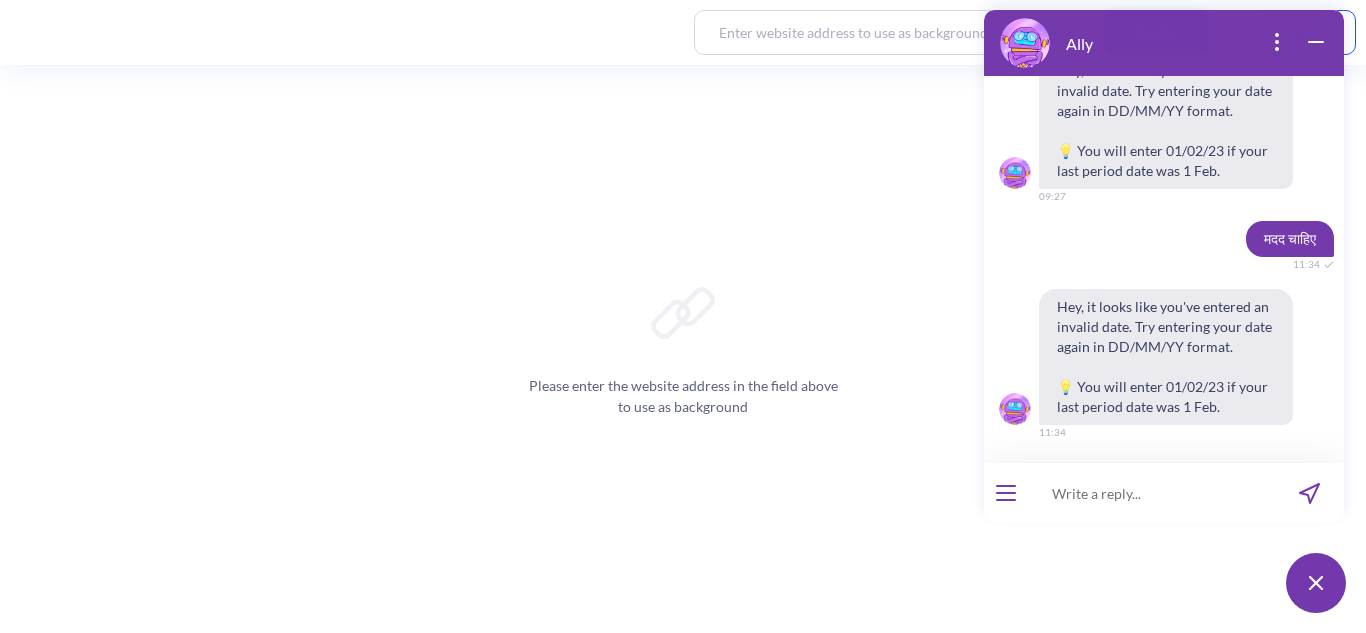 scroll, scrollTop: 3407, scrollLeft: 0, axis: vertical 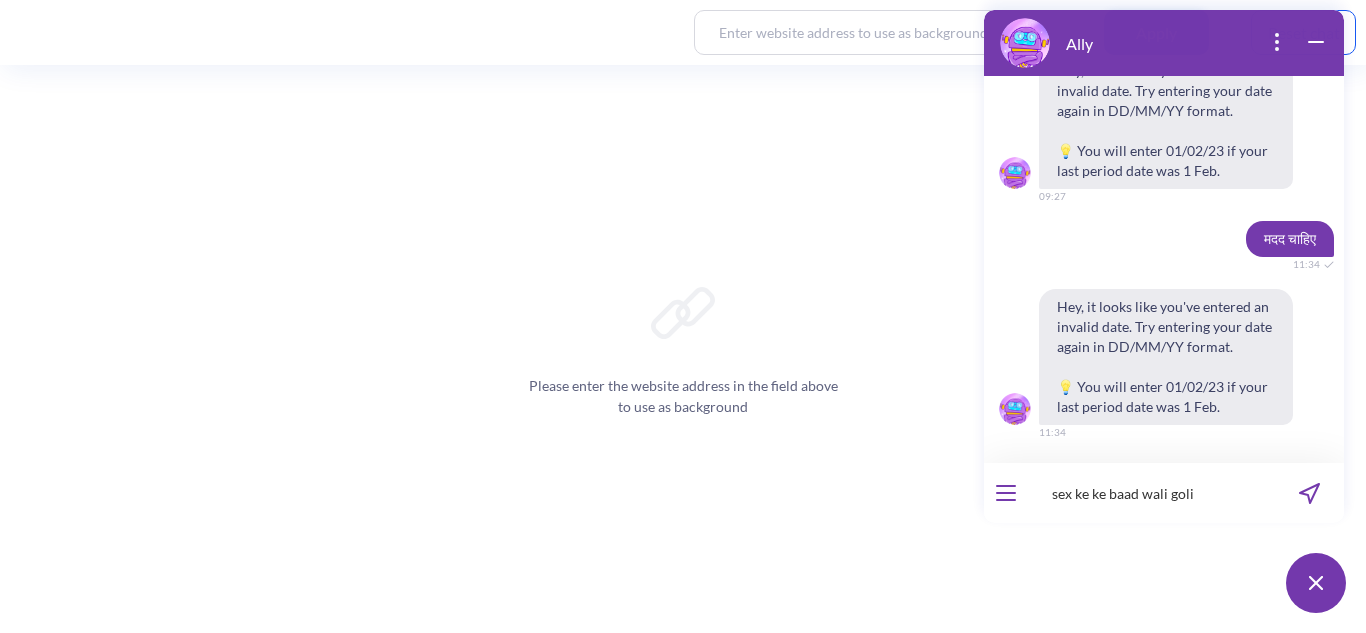 click on "Hey, it looks like you've entered an invalid date. Try entering your date again in DD/MM/YY format.
💡 You will enter 01/02/23 if your last period date was 1 Feb." at bounding box center [1166, 357] 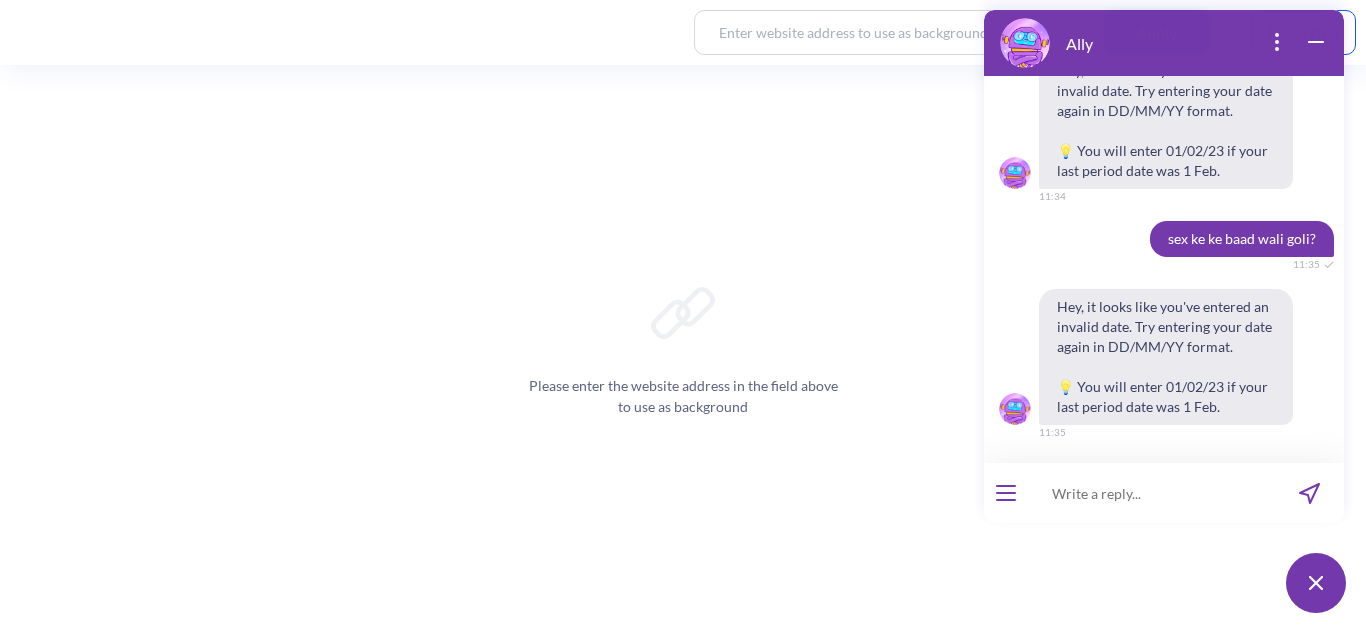 scroll, scrollTop: 3643, scrollLeft: 0, axis: vertical 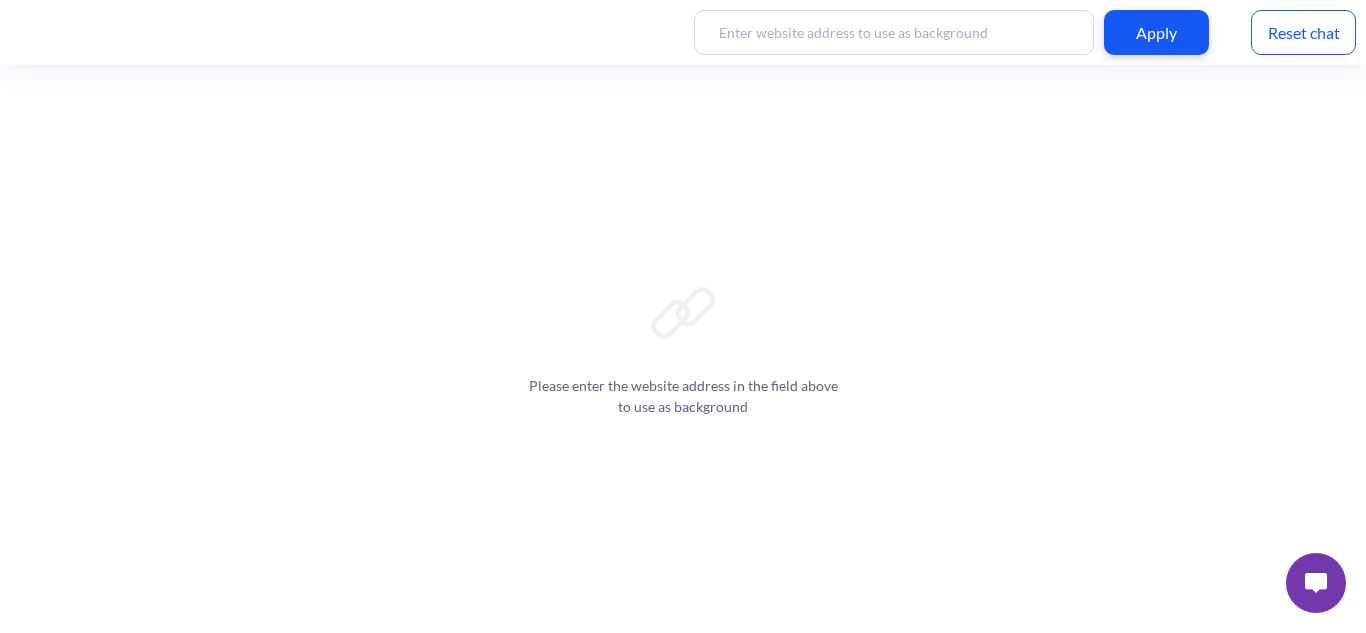 click on "Reset chat" at bounding box center (1303, 32) 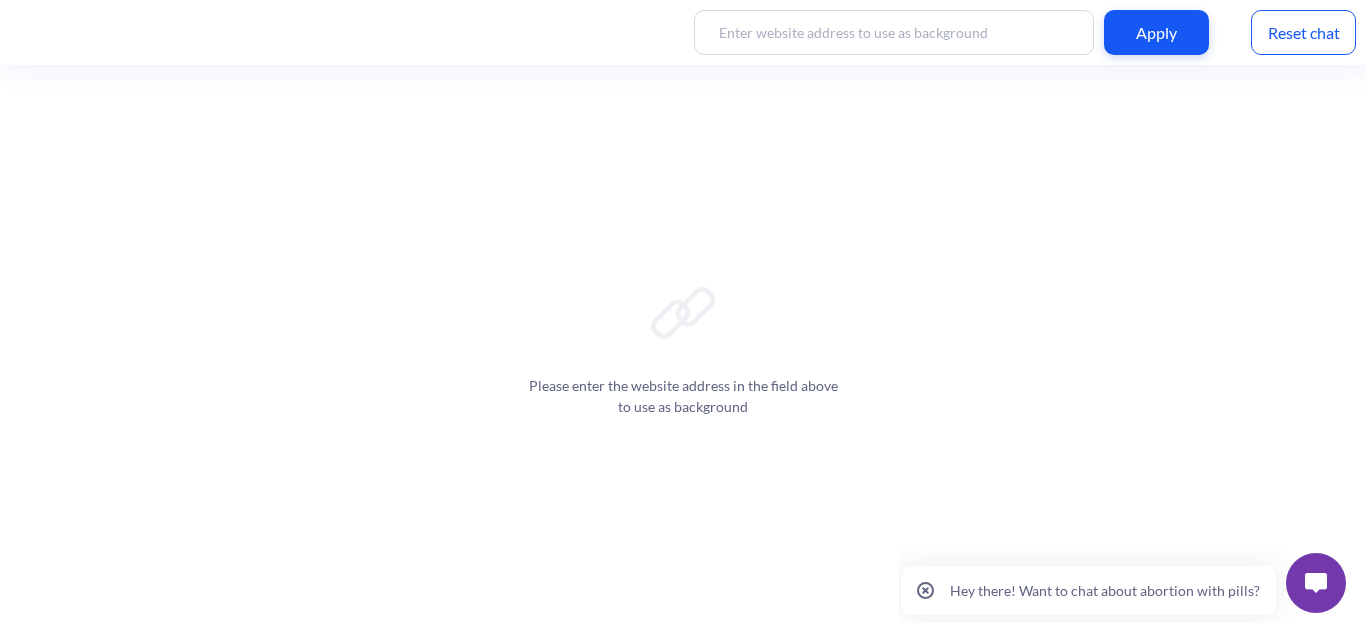 click at bounding box center (1316, 583) 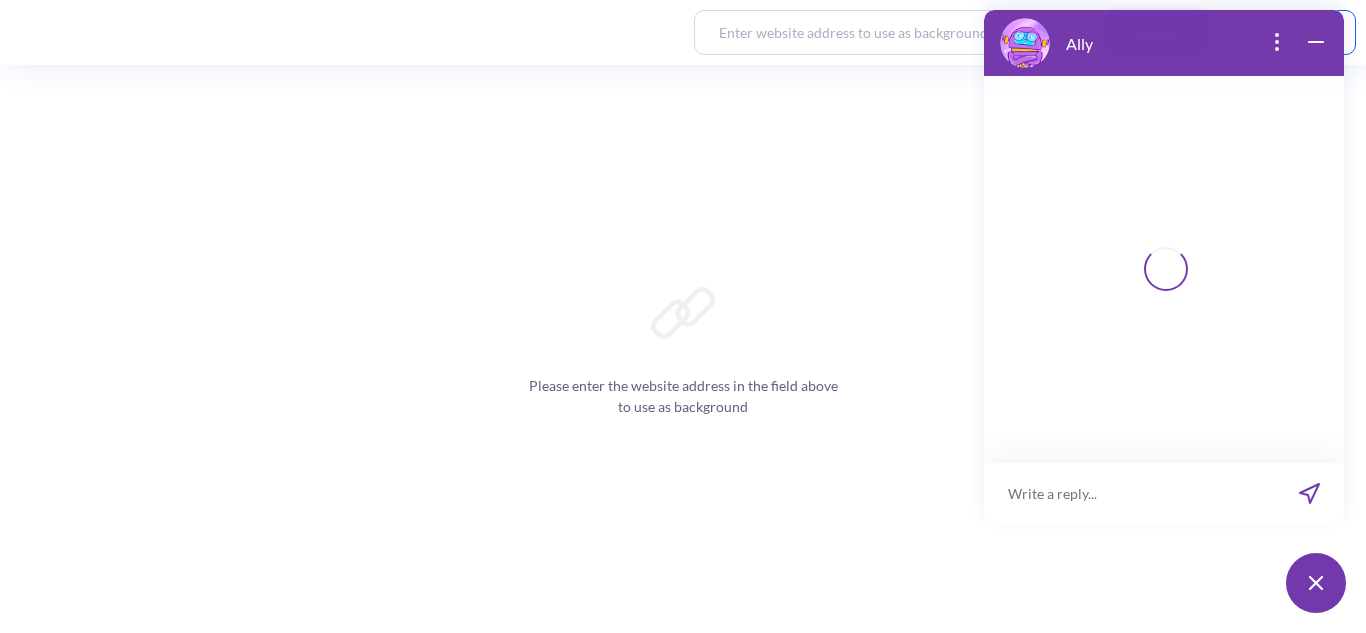 type 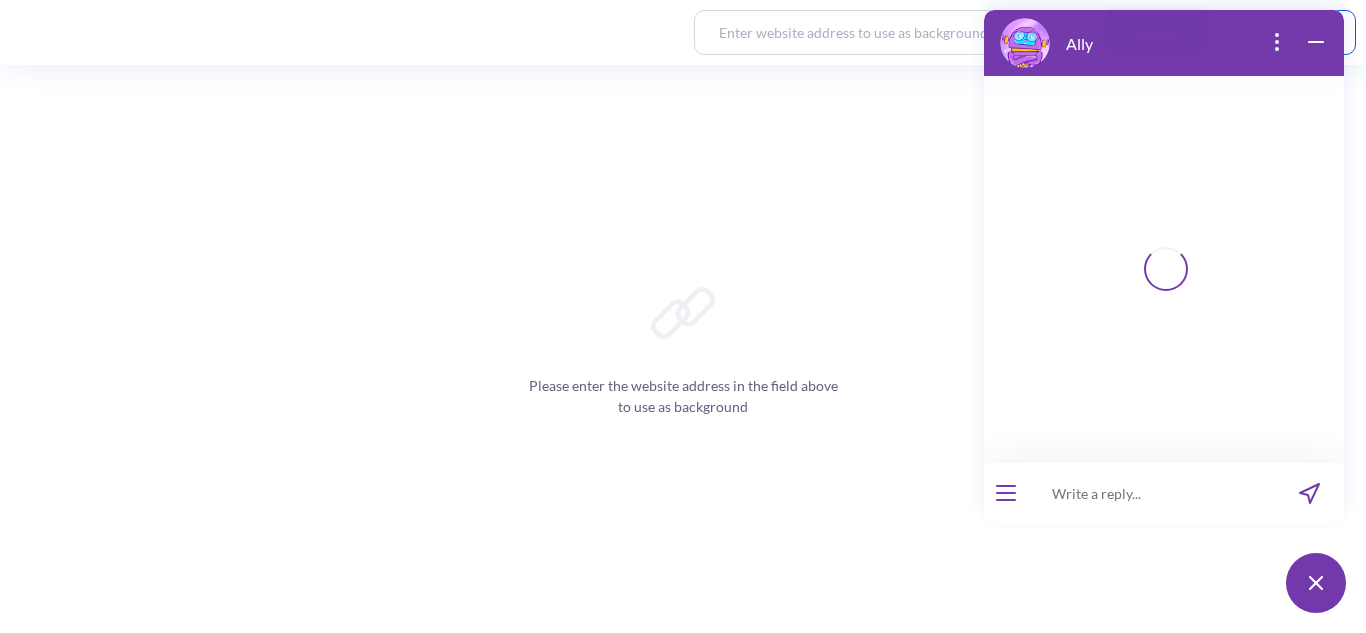 click at bounding box center [1151, 493] 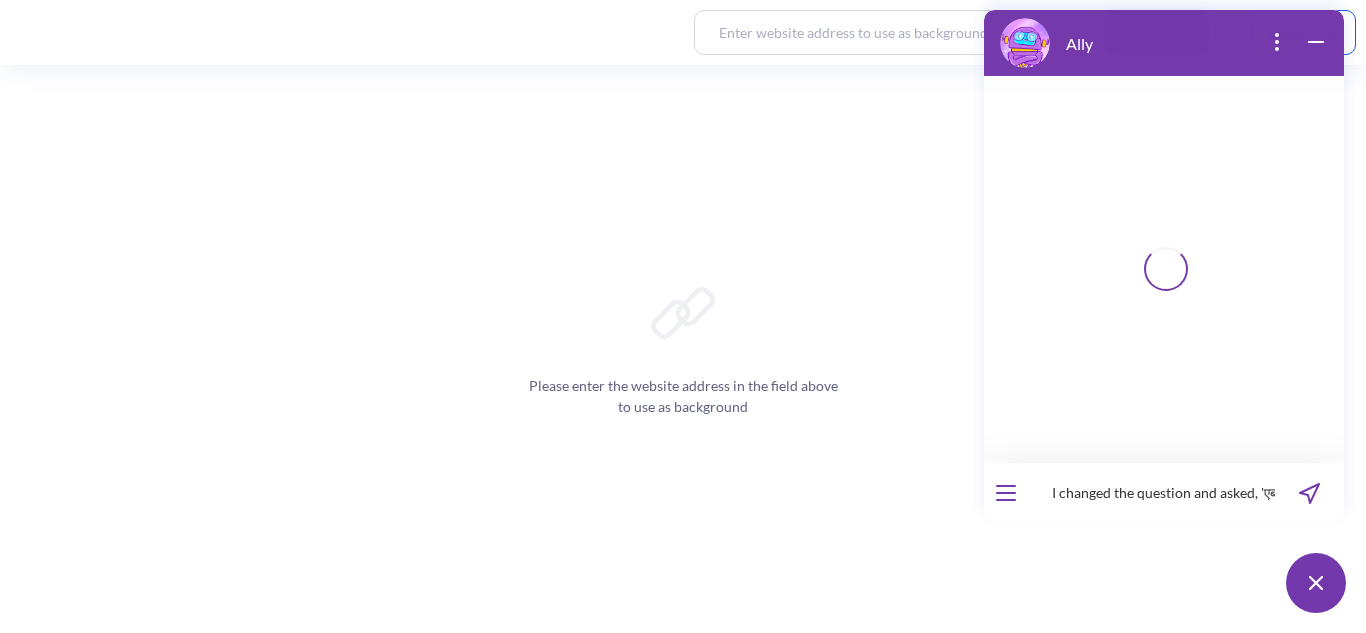 scroll, scrollTop: 0, scrollLeft: 1247, axis: horizontal 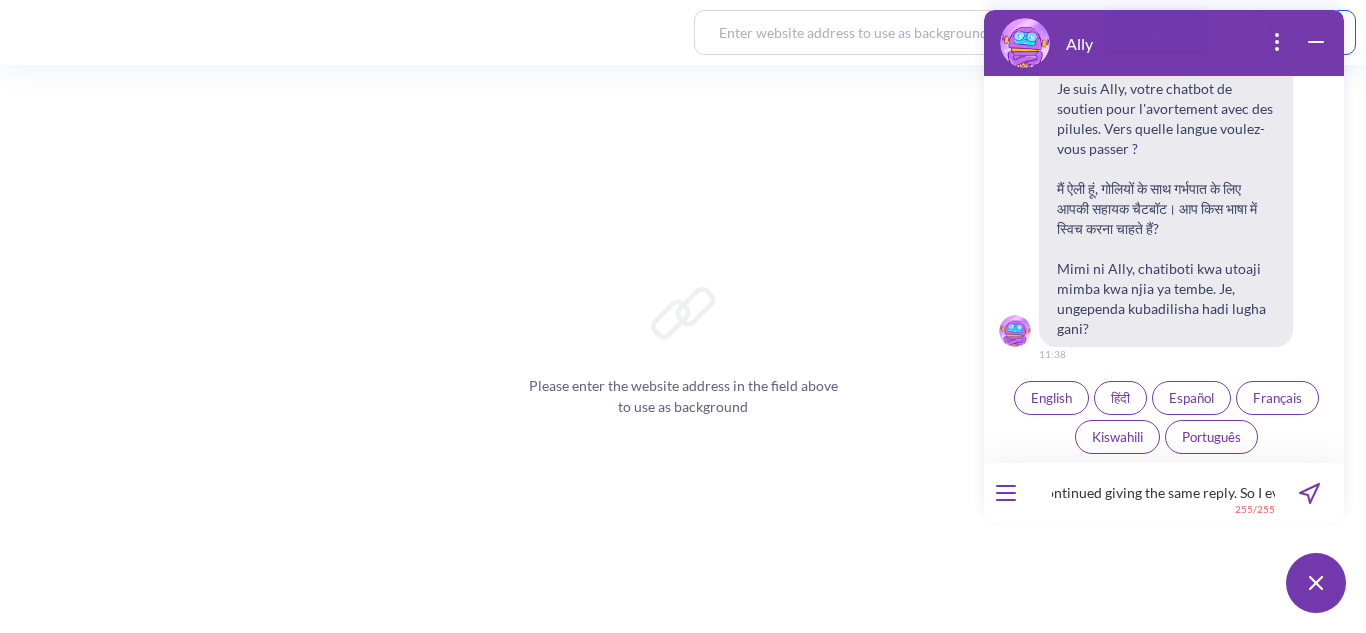 type on "I changed the question and asked, 'एबॉर्शन करवाना है' (I want to get an abortion), and also said, 'I need help.' But the bot kept repeating the same response as above. I tried asking other questions as well, but it continued giving the same reply. So I ev" 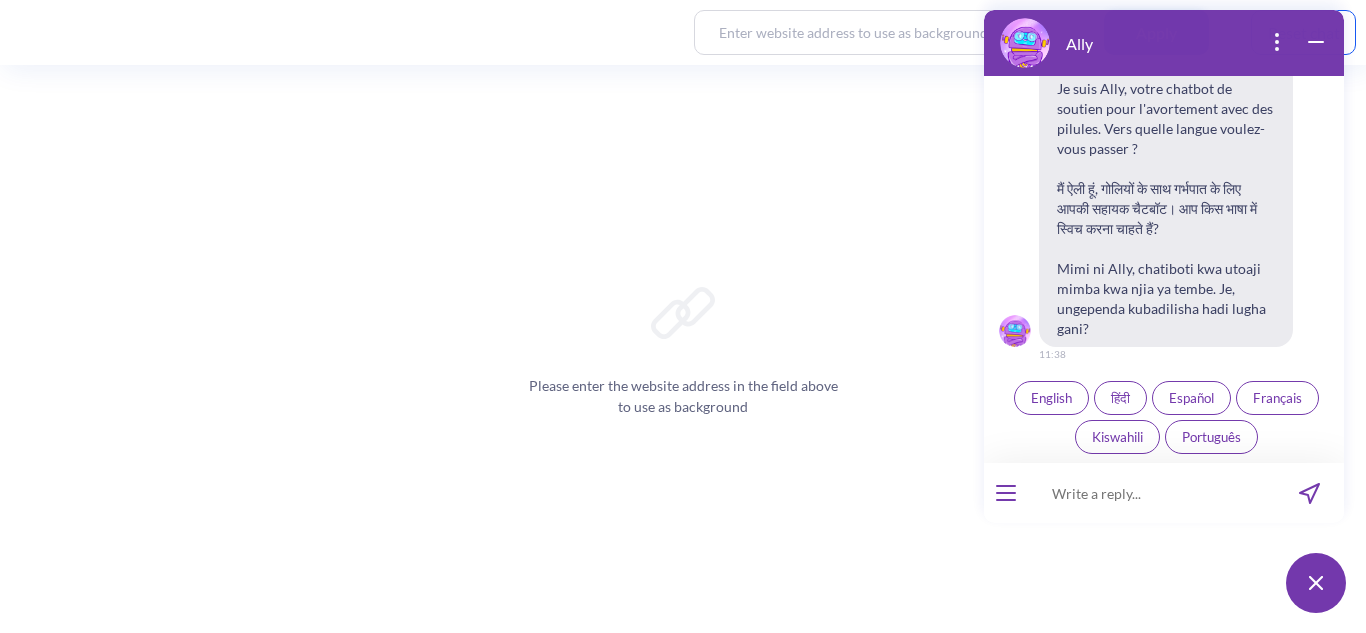 click on "हिंदी" at bounding box center (1118, 398) 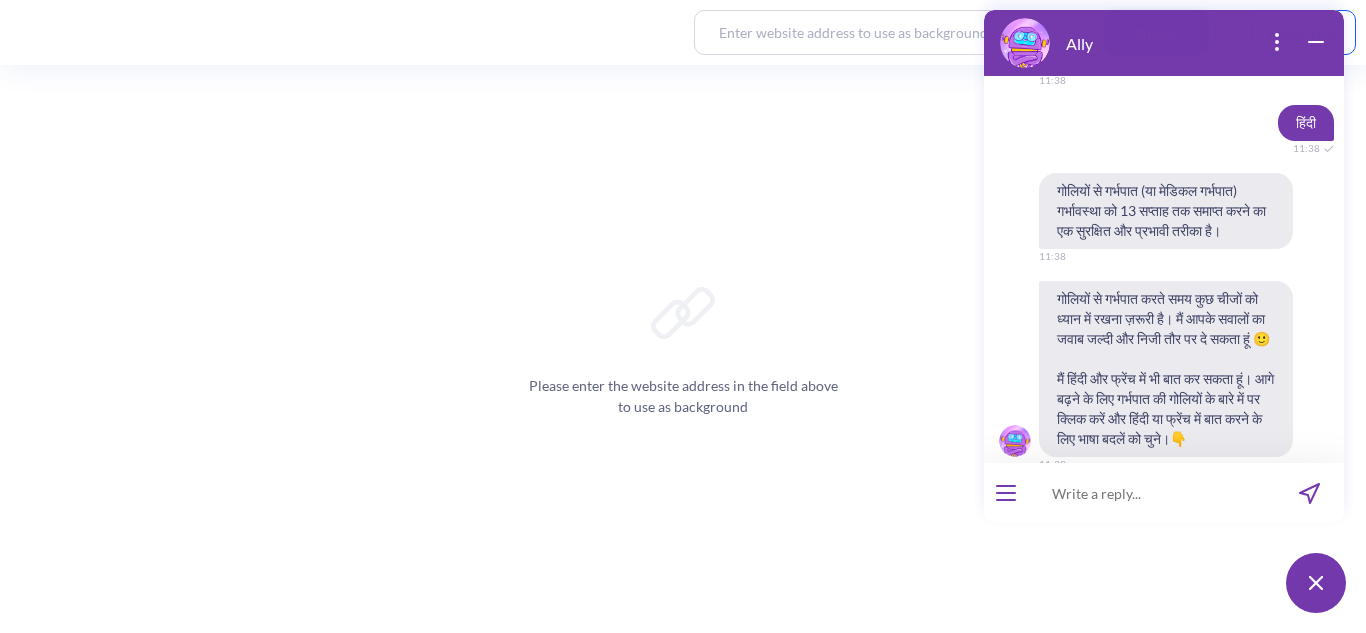 scroll, scrollTop: 780, scrollLeft: 0, axis: vertical 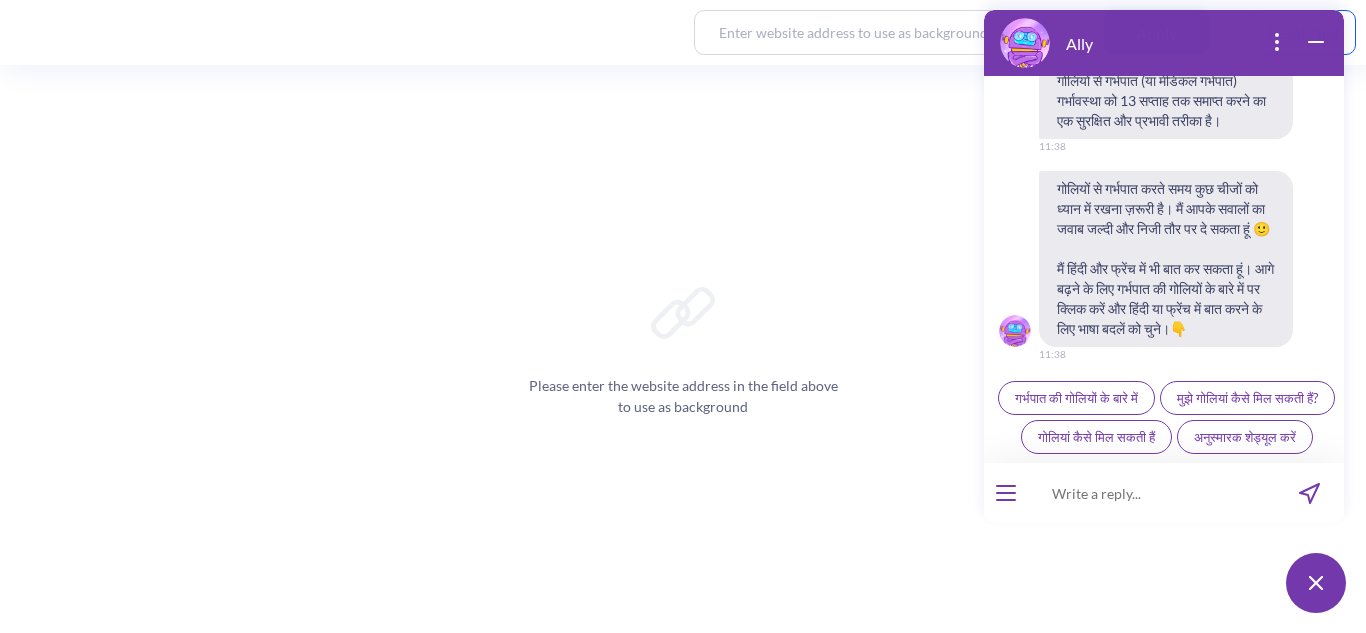 click at bounding box center [1151, 493] 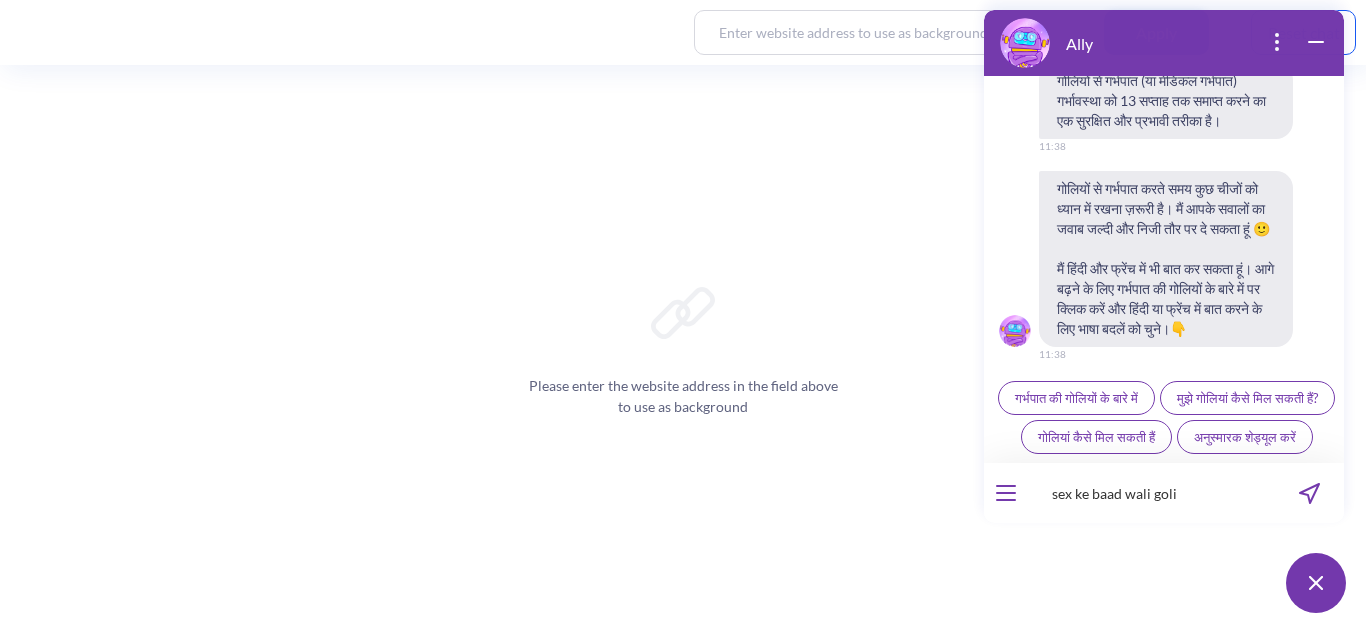 type 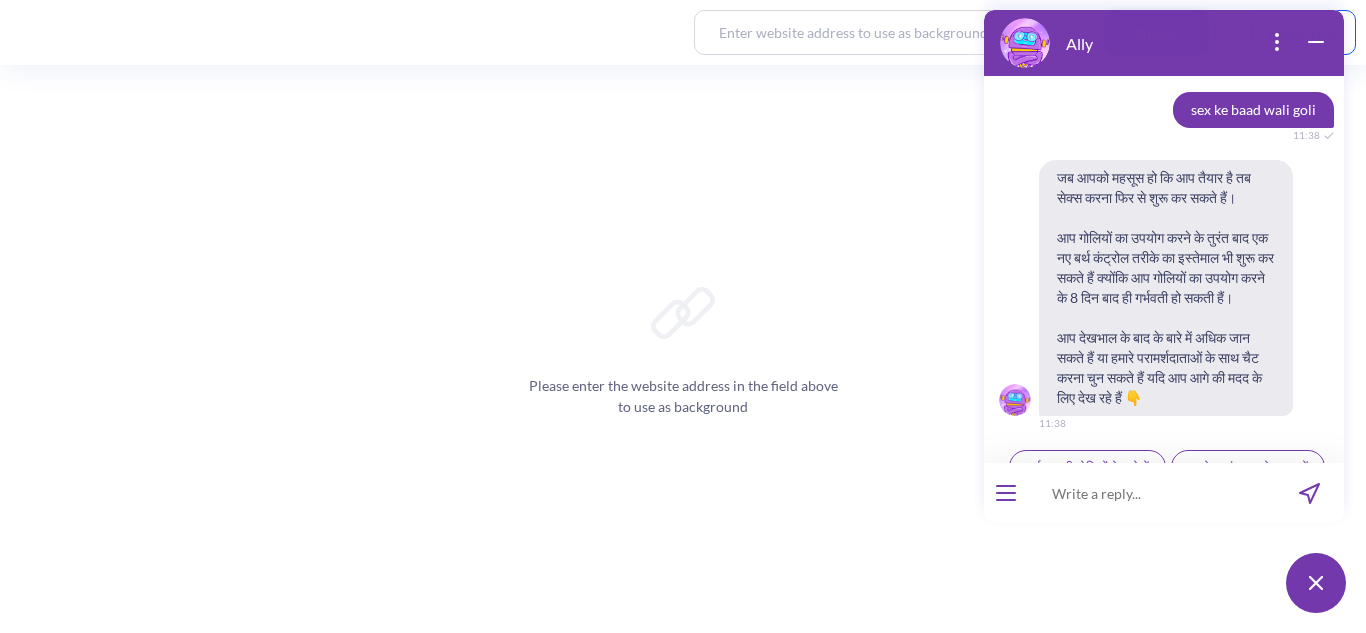 scroll, scrollTop: 1137, scrollLeft: 0, axis: vertical 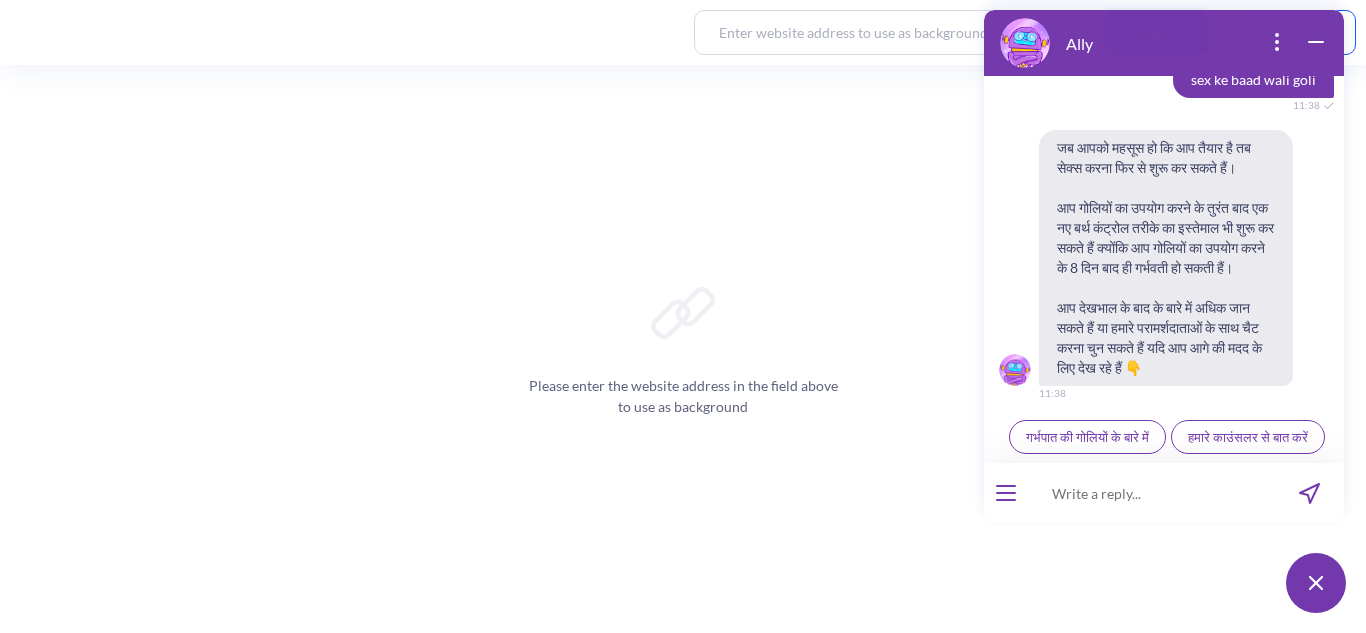 type 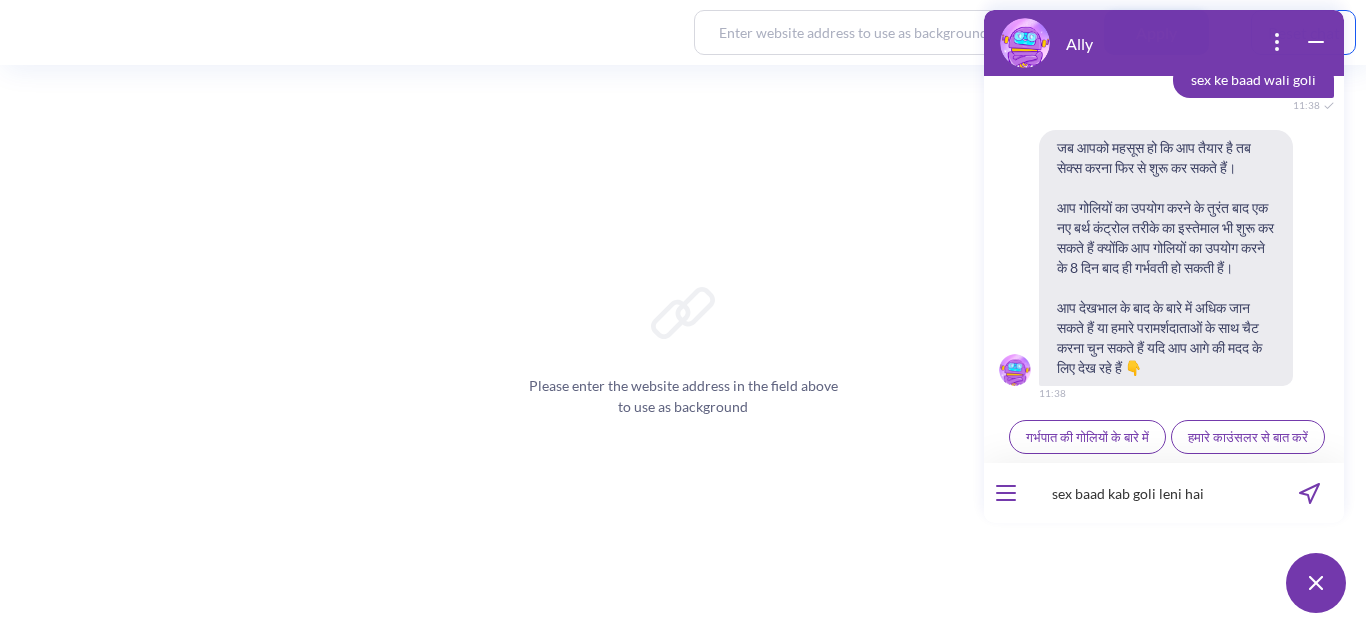 type on "sex baad kab goli leni hai?" 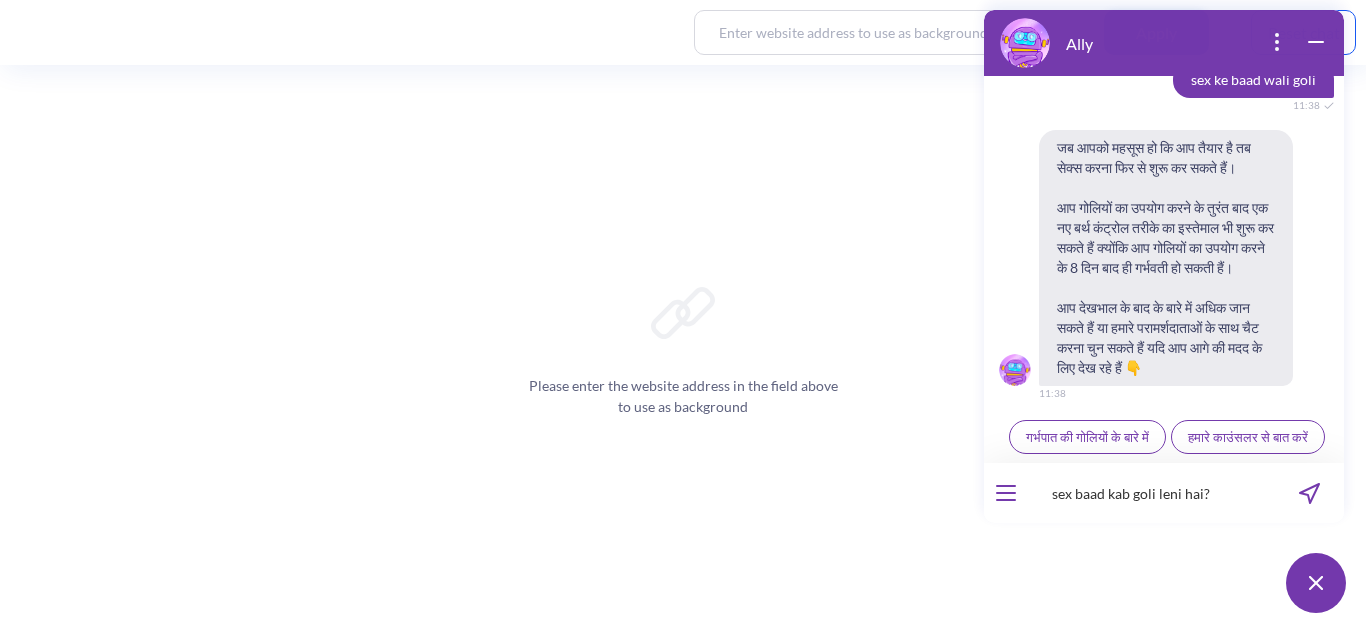 type 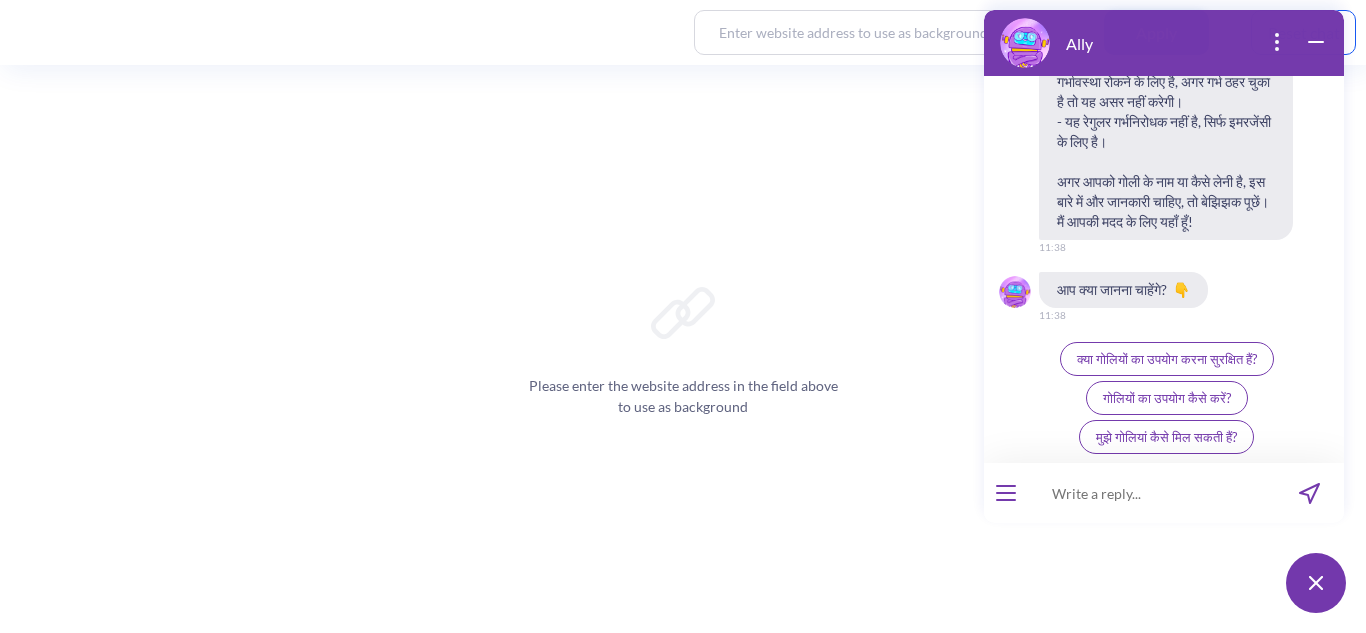 scroll, scrollTop: 1920, scrollLeft: 0, axis: vertical 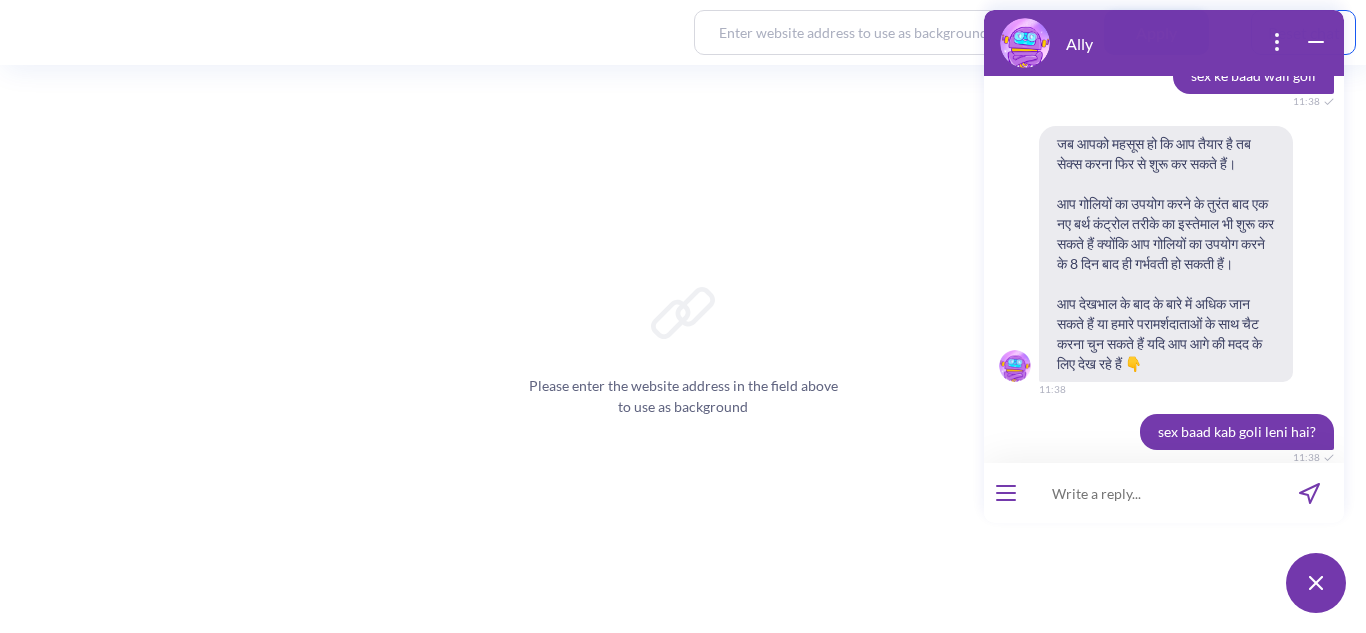 type 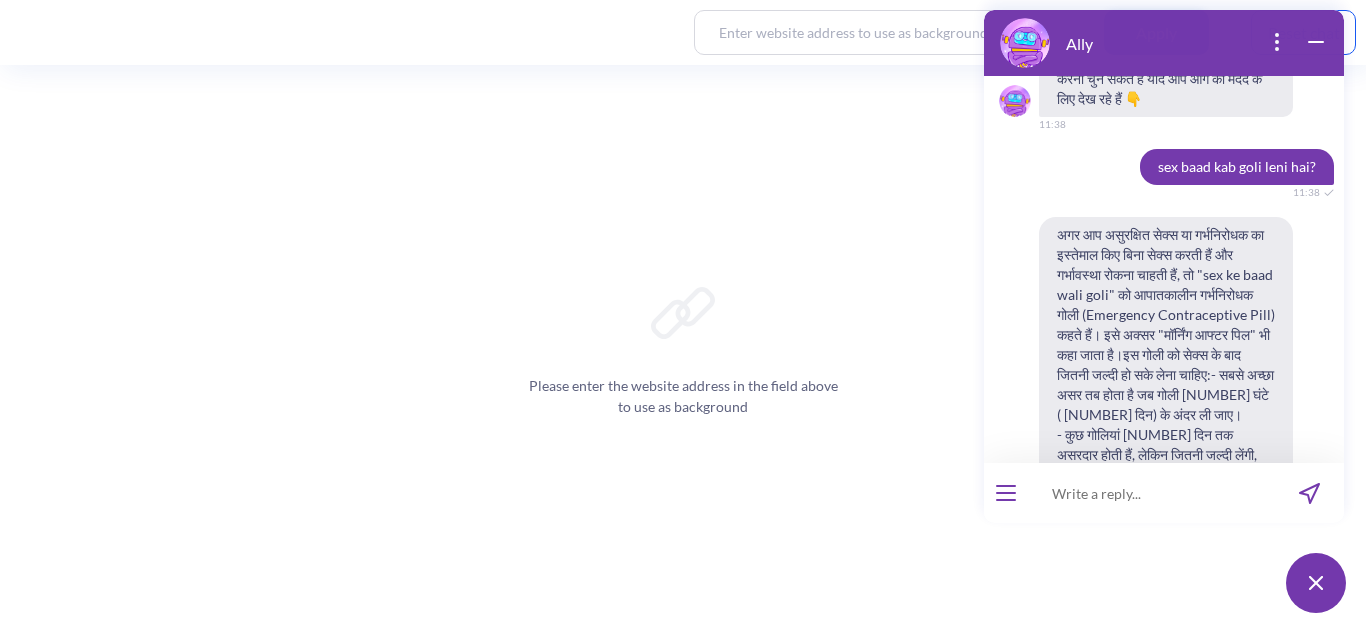scroll, scrollTop: 1307, scrollLeft: 0, axis: vertical 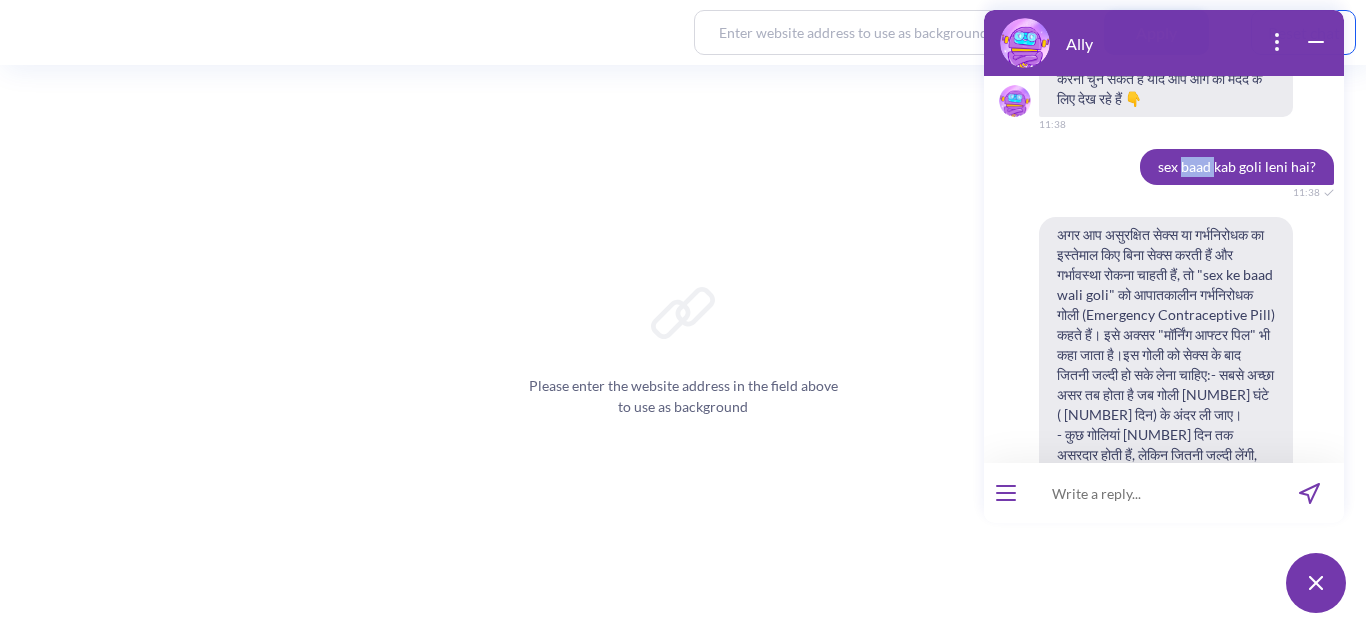click on "sex baad kab goli leni hai?" at bounding box center [1237, 167] 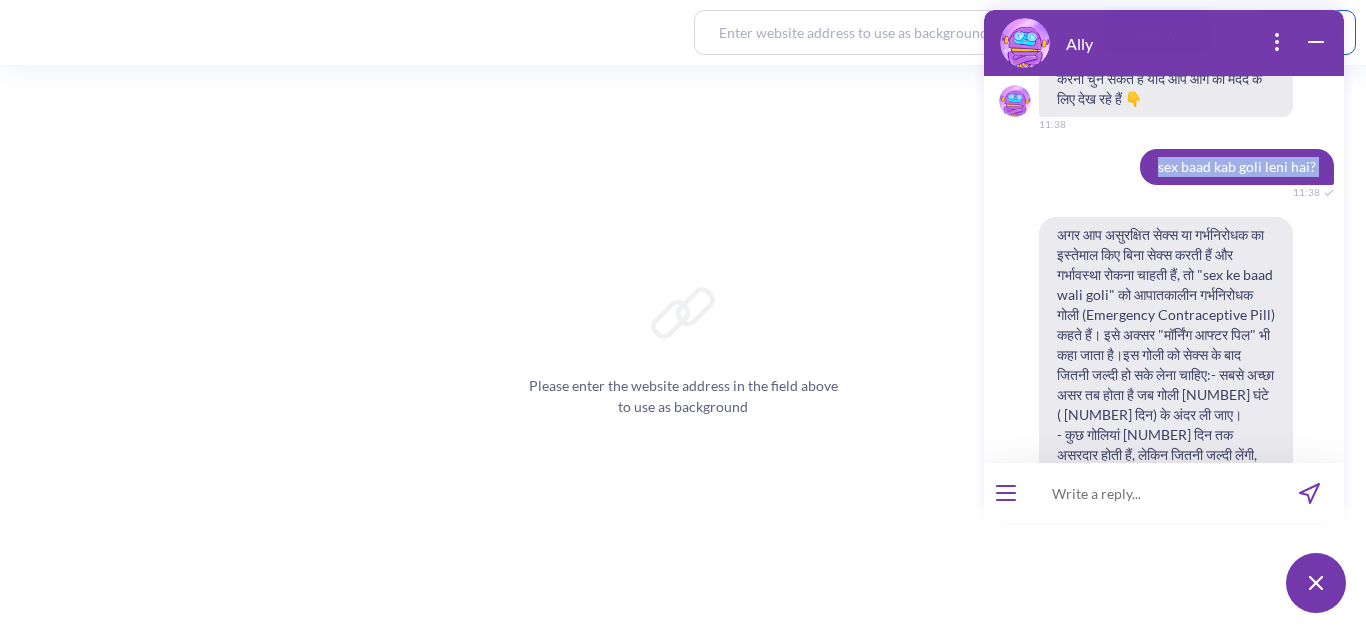 click on "sex baad kab goli leni hai?" at bounding box center [1237, 167] 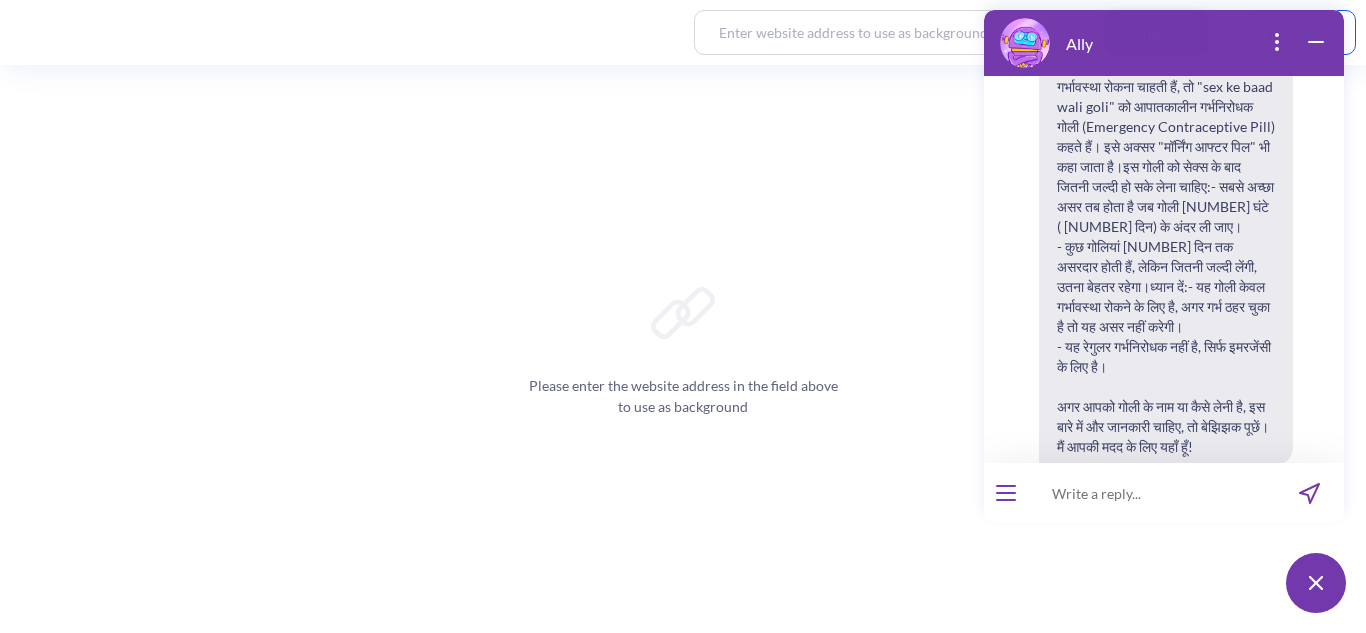 scroll, scrollTop: 1516, scrollLeft: 0, axis: vertical 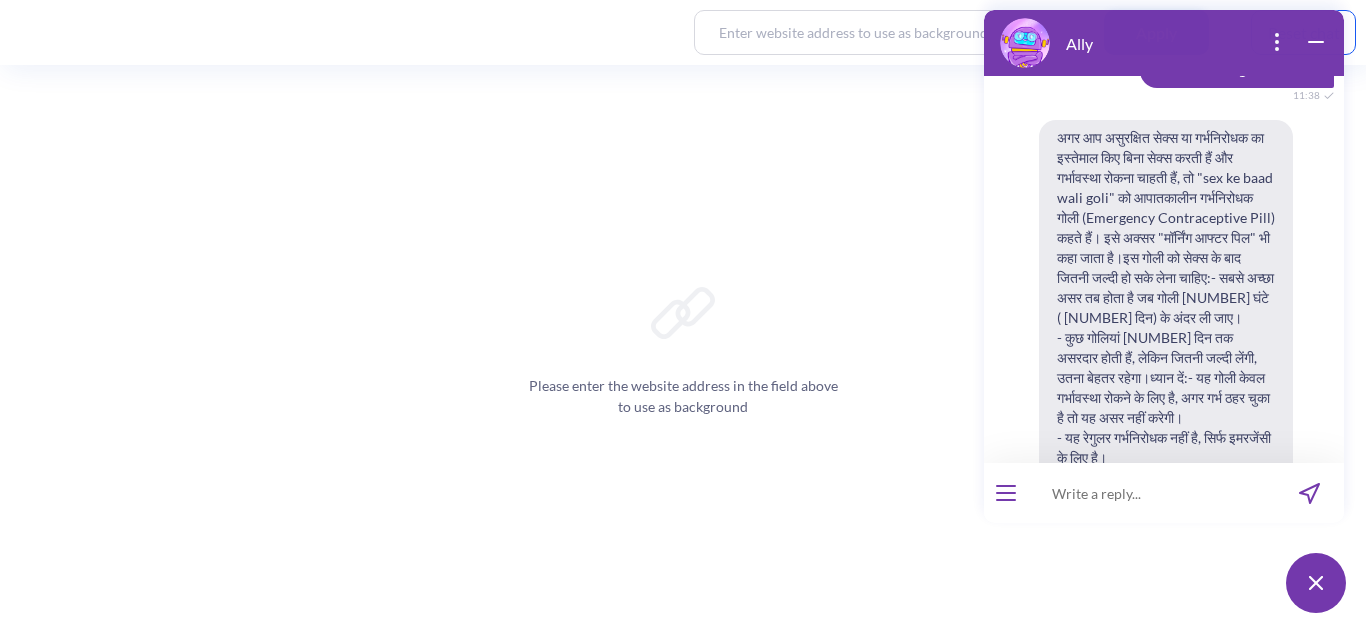 click on "Hello! Hola! Oi! Bonjour! नमस्ते! Habari! [TIME] I'm Ally, your support chatbot for abortion with pills. Which language do you prefer?
Soy Ally, tu guía de apoyo para el aborto con pastillas. ¿A qué idioma quieres cambiar?
Sou a Ally, sua robô de apoio para aborto com comprimidos. Qual idioma você prefere?
Je suis Ally, votre chatbot de soutien pour l'avortement avec des pilules. Vers quelle langue voulez-vous passer ?
मैं ऐली हूं, गोलियों के साथ गर्भपात के लिए आपकी सहायक चैटबॉट। आप किस भाषा में स्विच करना चाहते हैं?
Mimi ni Ally, chatiboti kwa utoaji mimba kwa njia ya tembe. Je, ungependa kubadilisha hadi lugha gani? [TIME] हिंदी [TIME] [TIME] [TIME] sex ke baad wali goli [TIME] [TIME] sex baad kab goli leni hai? [TIME] ध्यान दें: [TIME] आप क्या जानना चाहेंगे?  👇 [TIME]" at bounding box center [1164, 269] 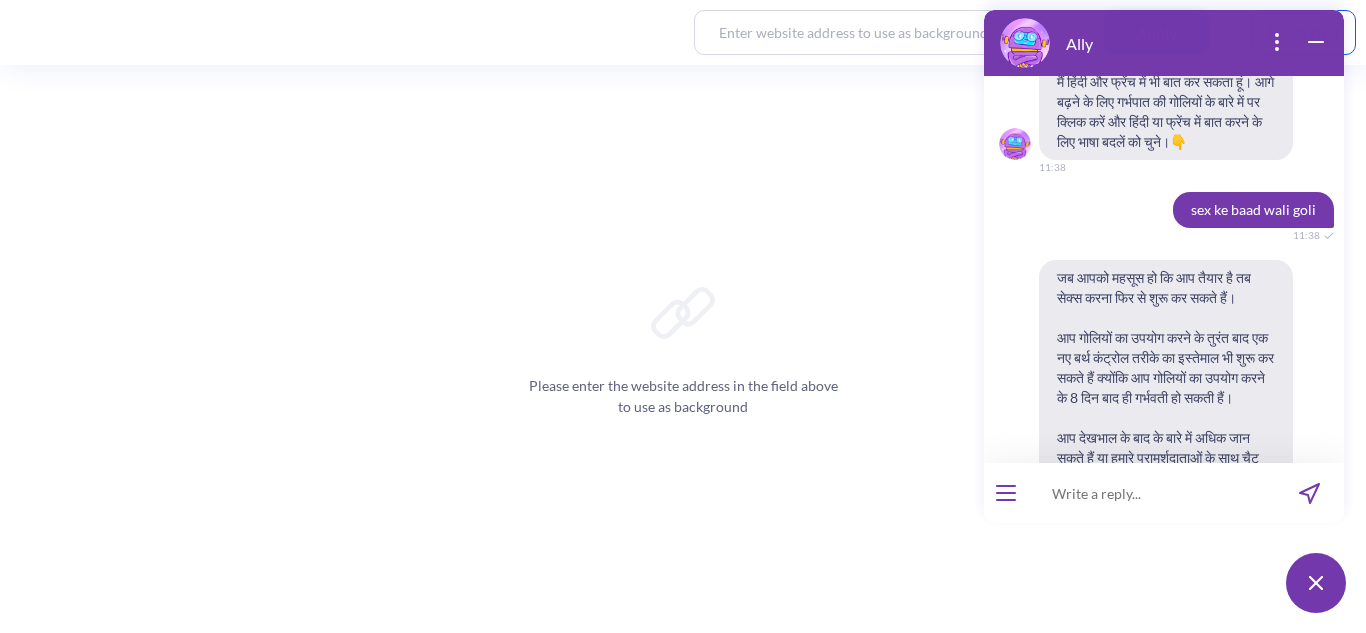 scroll, scrollTop: 907, scrollLeft: 0, axis: vertical 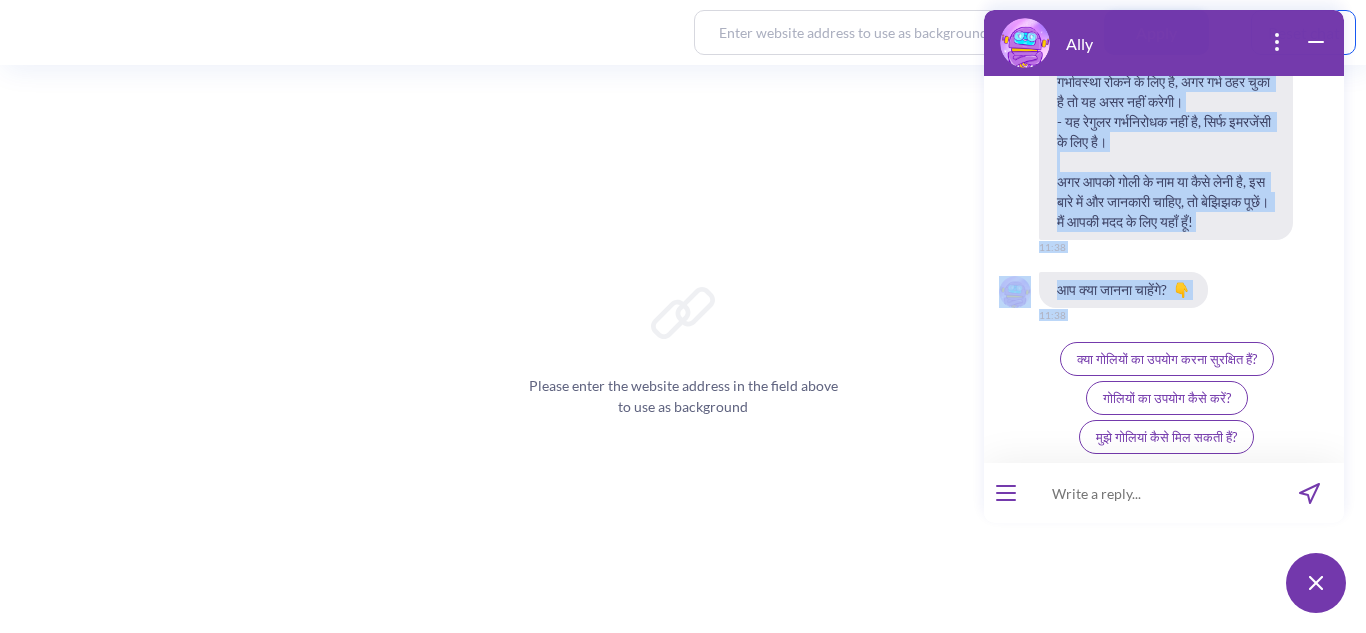 drag, startPoint x: 1176, startPoint y: 217, endPoint x: 1245, endPoint y: 228, distance: 69.87131 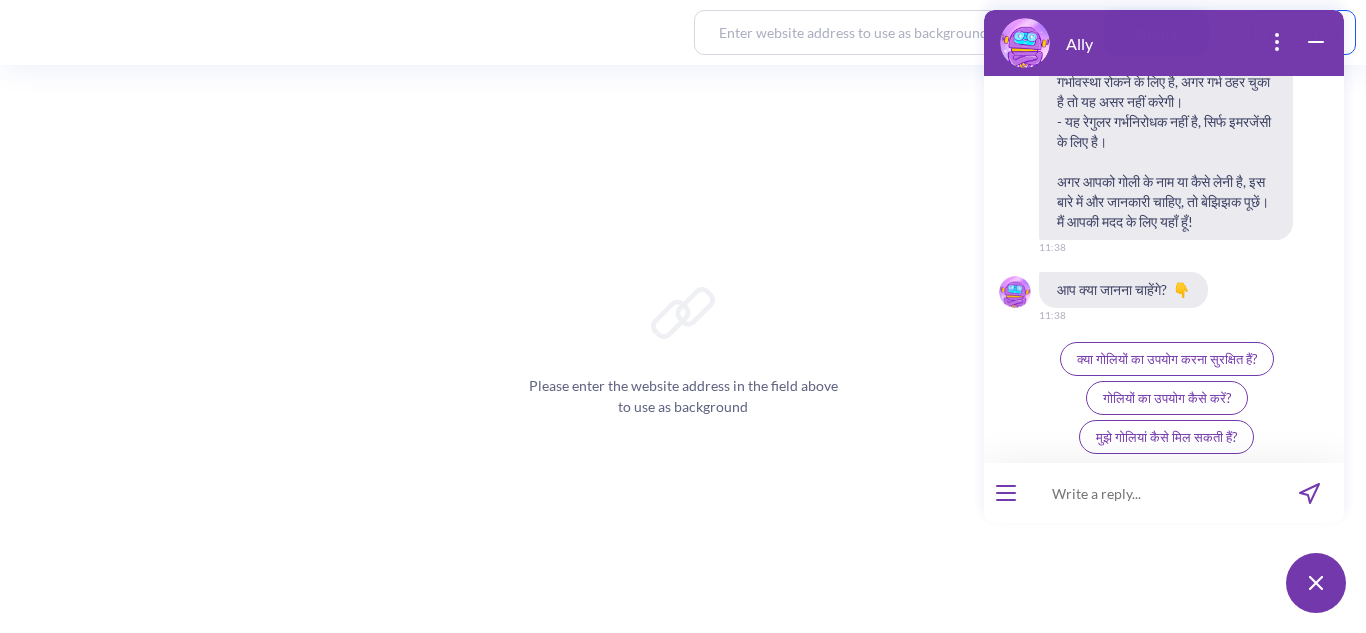 click at bounding box center (1151, 493) 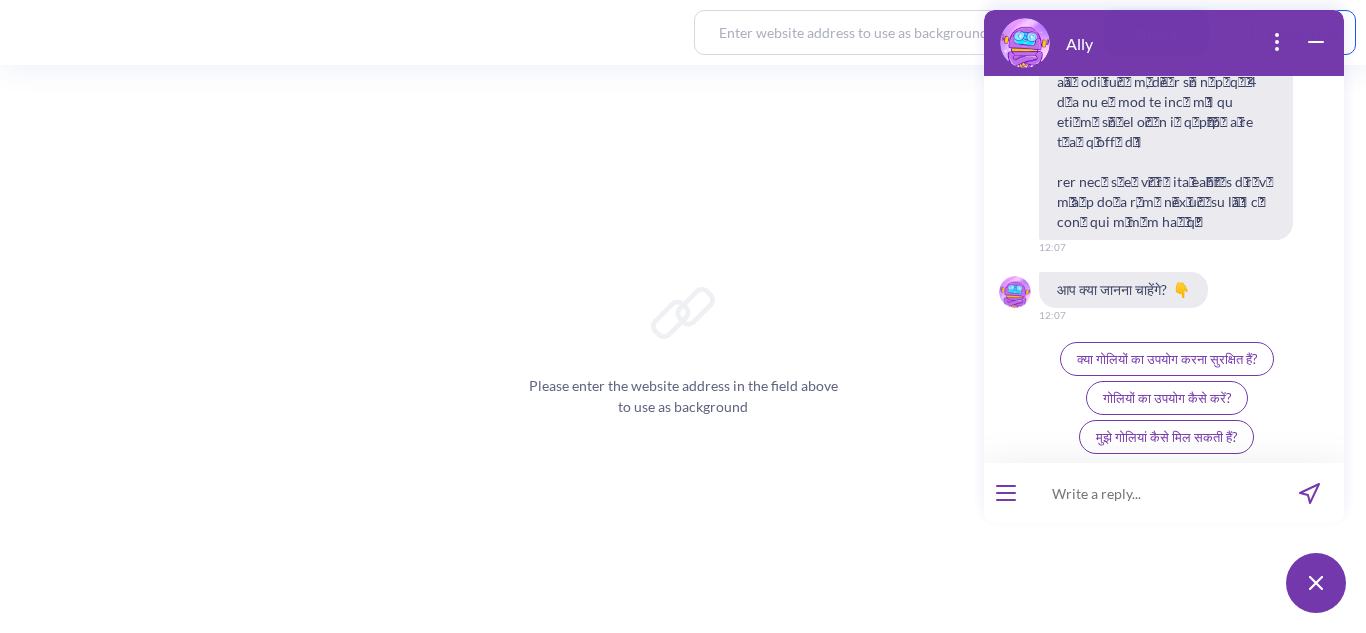 scroll, scrollTop: 2444, scrollLeft: 0, axis: vertical 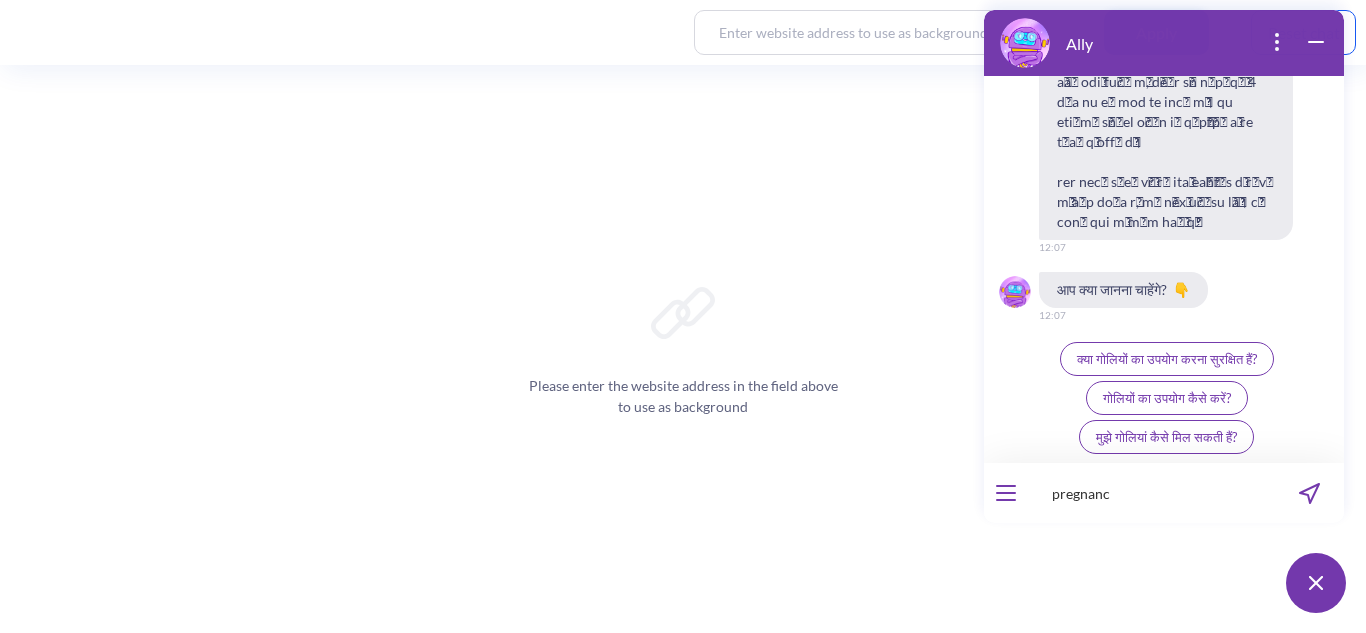 click on "pregnanc" at bounding box center (1151, 493) 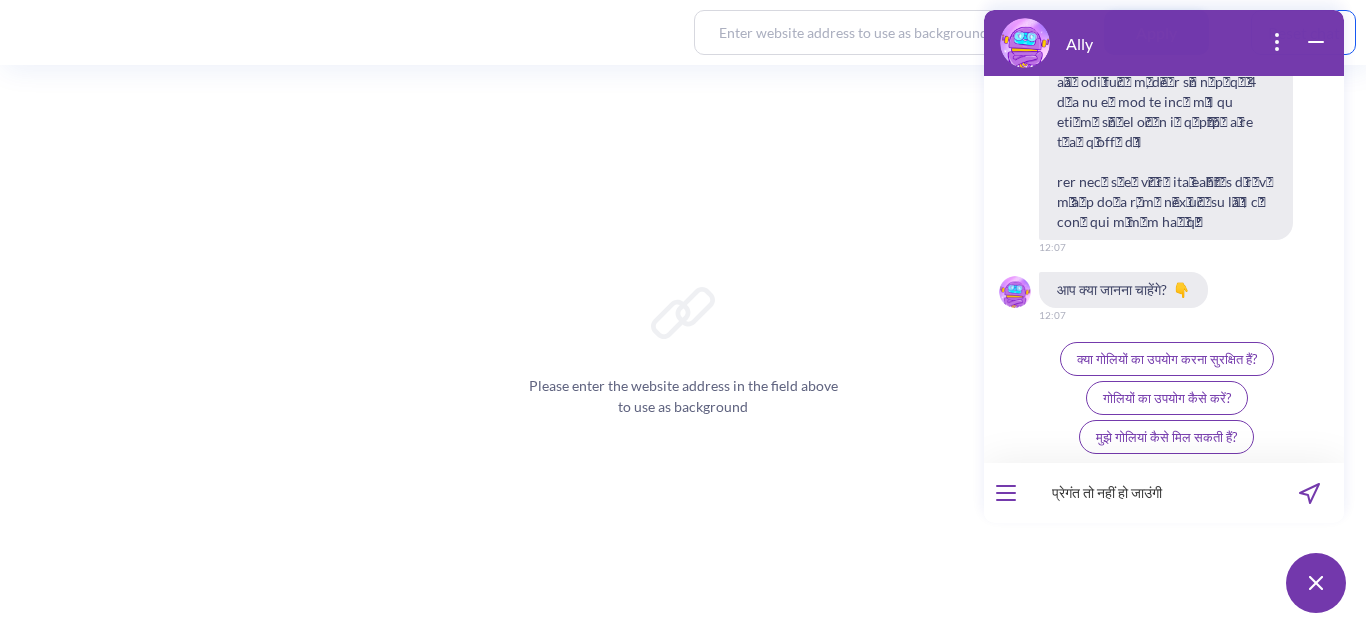 type on "प्रेगंत तो नहीं हो जाउंगी न" 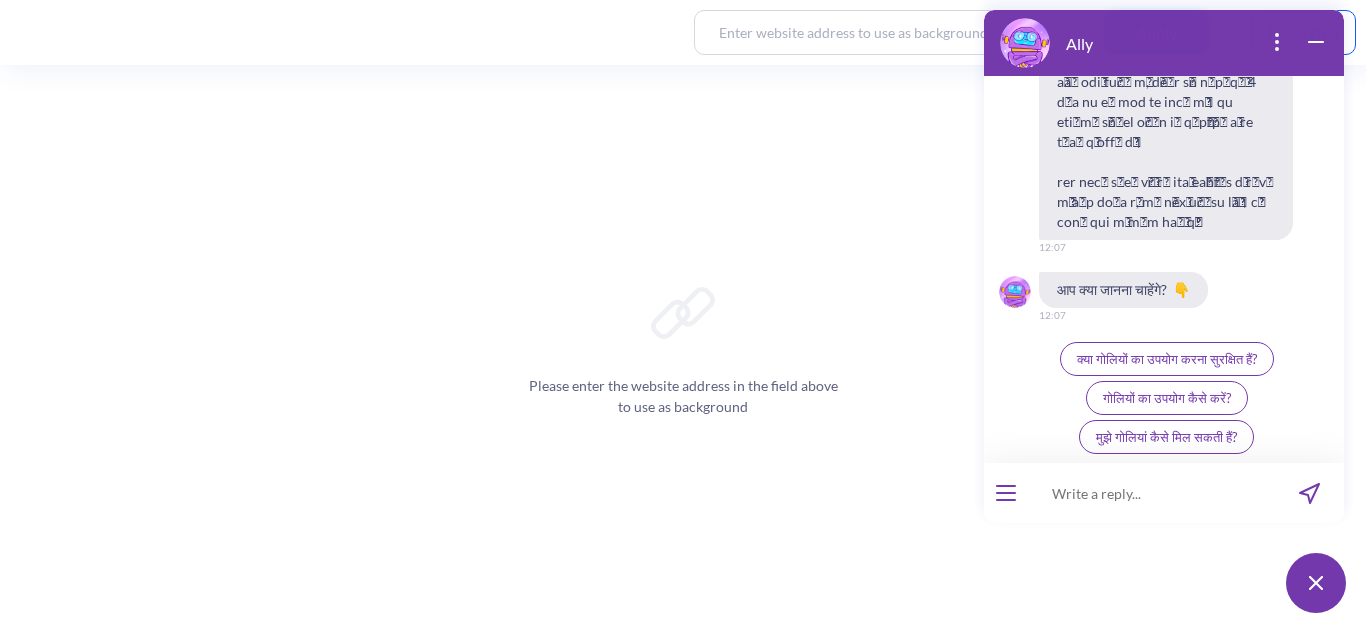scroll, scrollTop: 2395, scrollLeft: 0, axis: vertical 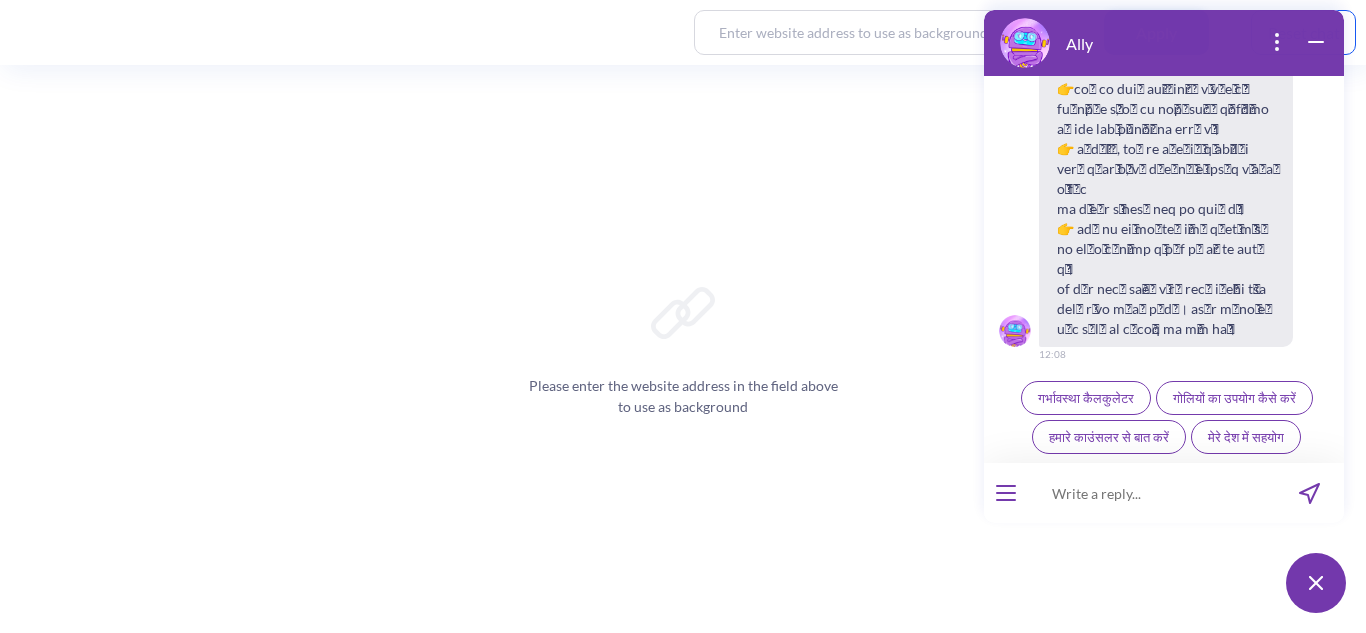 click at bounding box center (1151, 493) 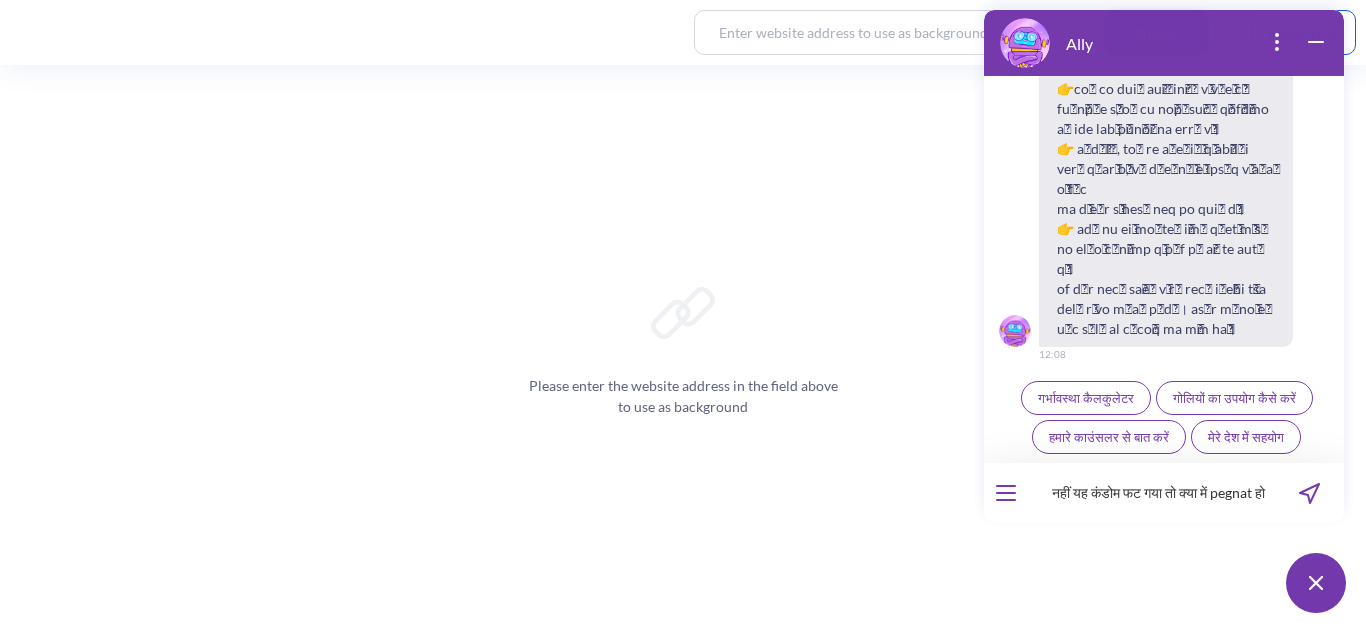 scroll, scrollTop: 0, scrollLeft: 14, axis: horizontal 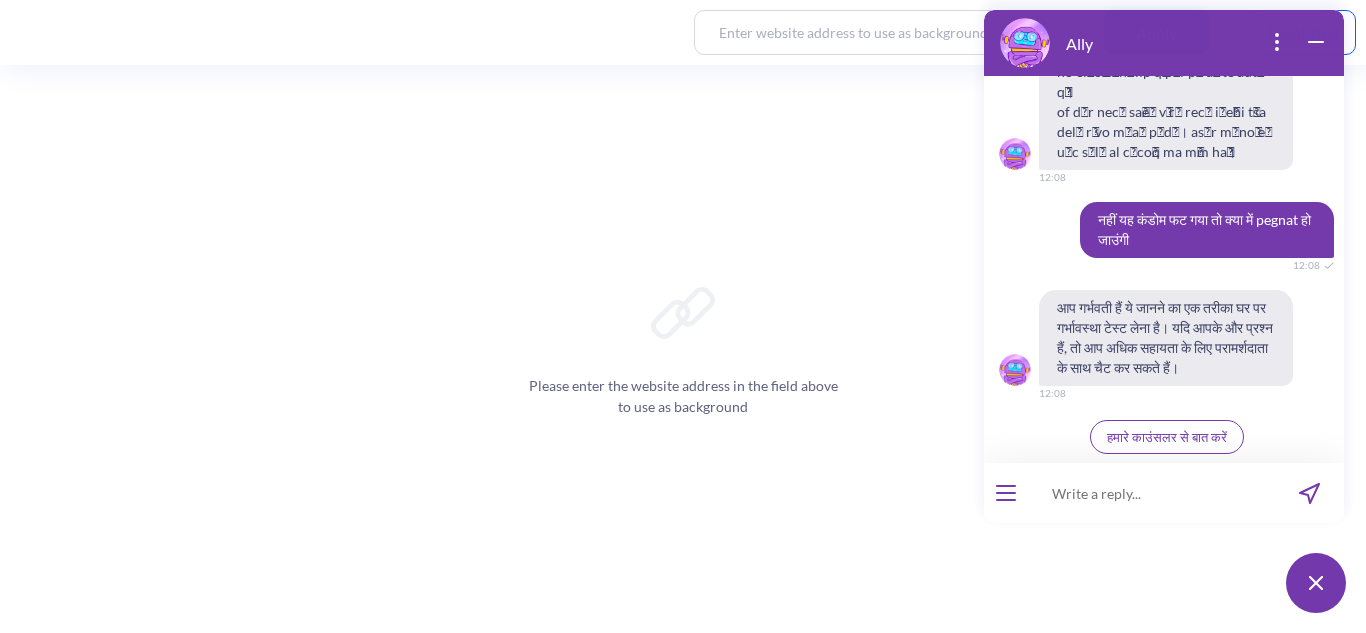 click at bounding box center (1151, 493) 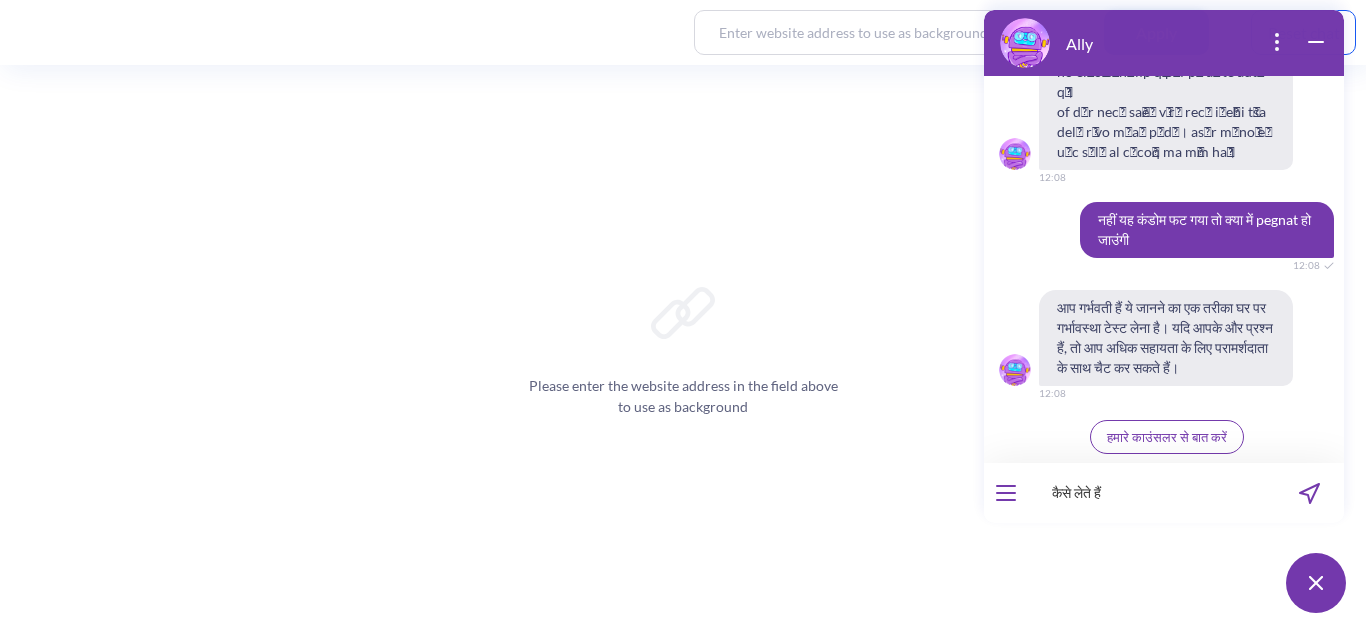 type on "कैसे लेते हैं test" 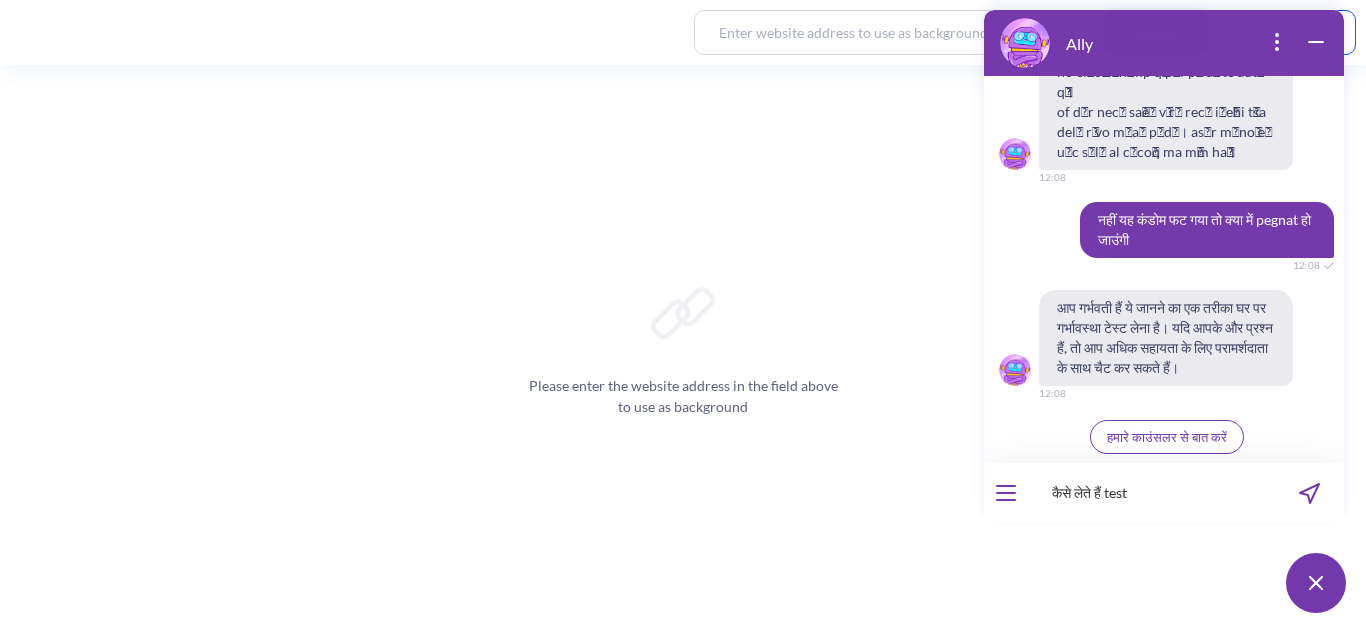 type 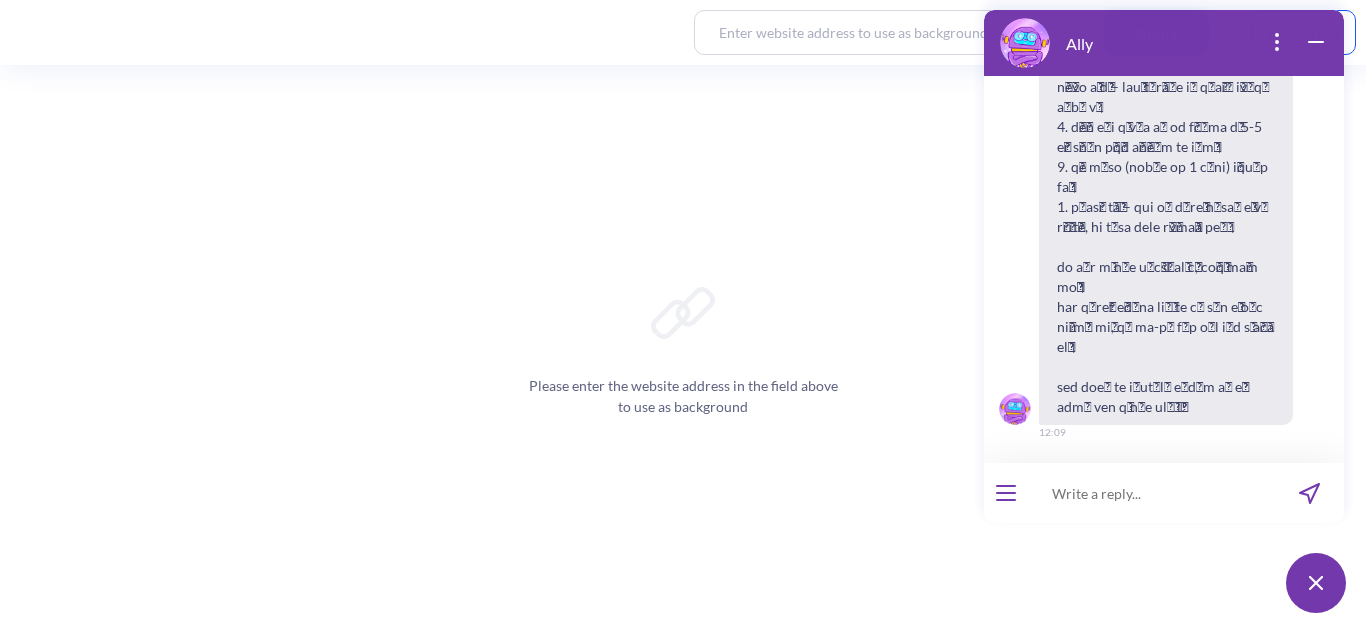 scroll, scrollTop: 3635, scrollLeft: 0, axis: vertical 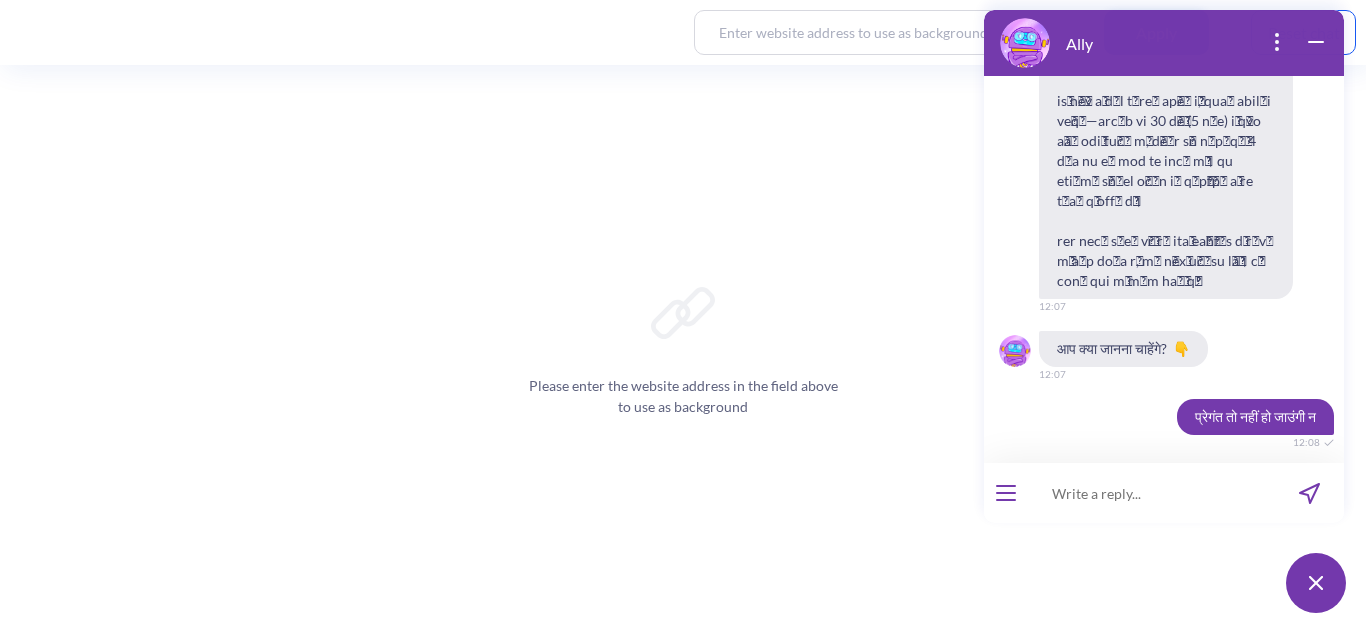 type 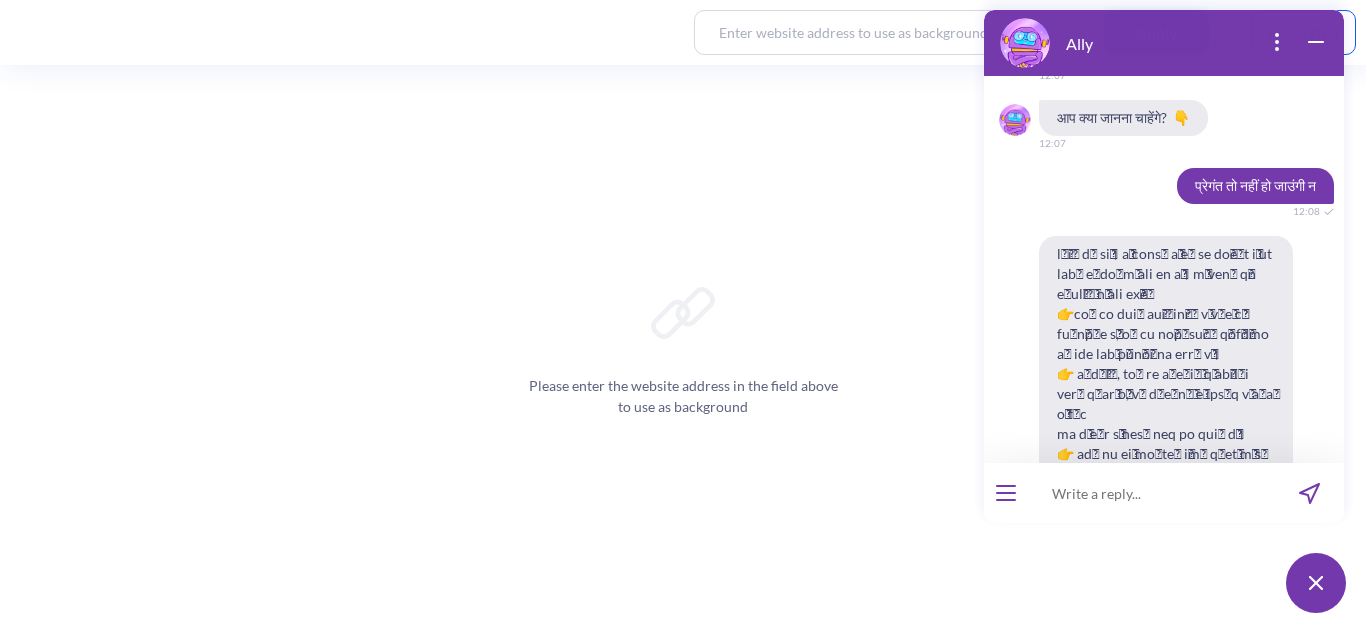 scroll, scrollTop: 2414, scrollLeft: 0, axis: vertical 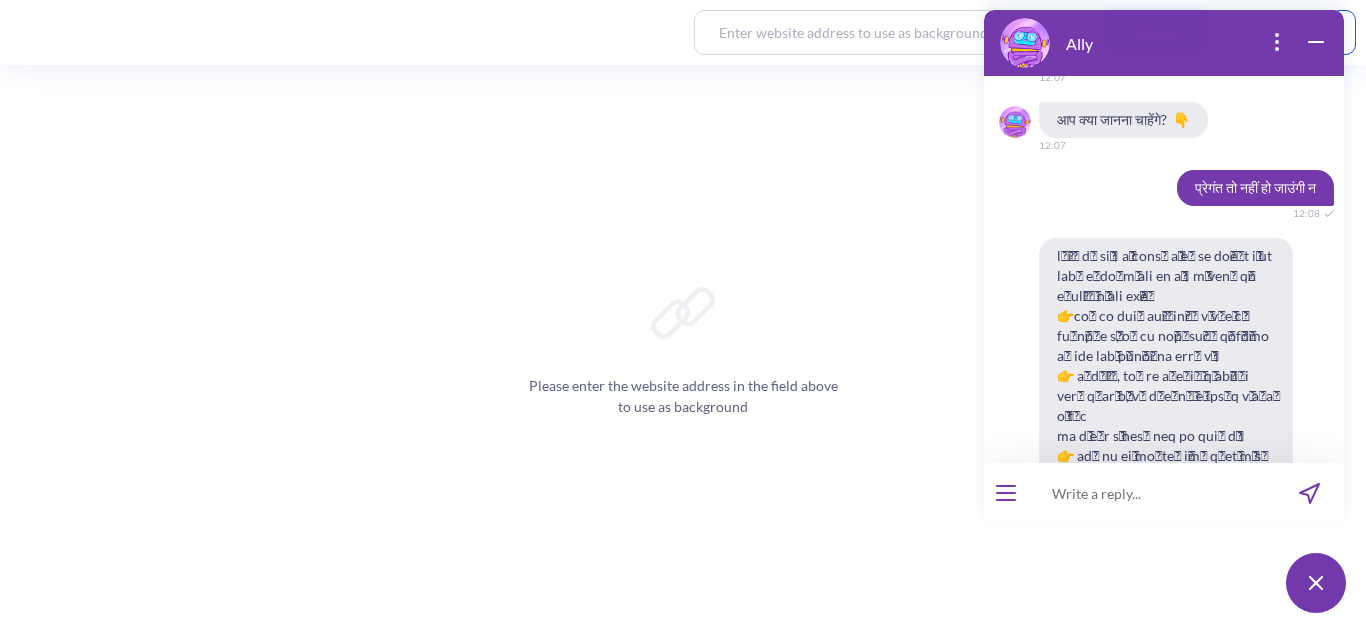 drag, startPoint x: 1161, startPoint y: 393, endPoint x: 1308, endPoint y: 382, distance: 147.411 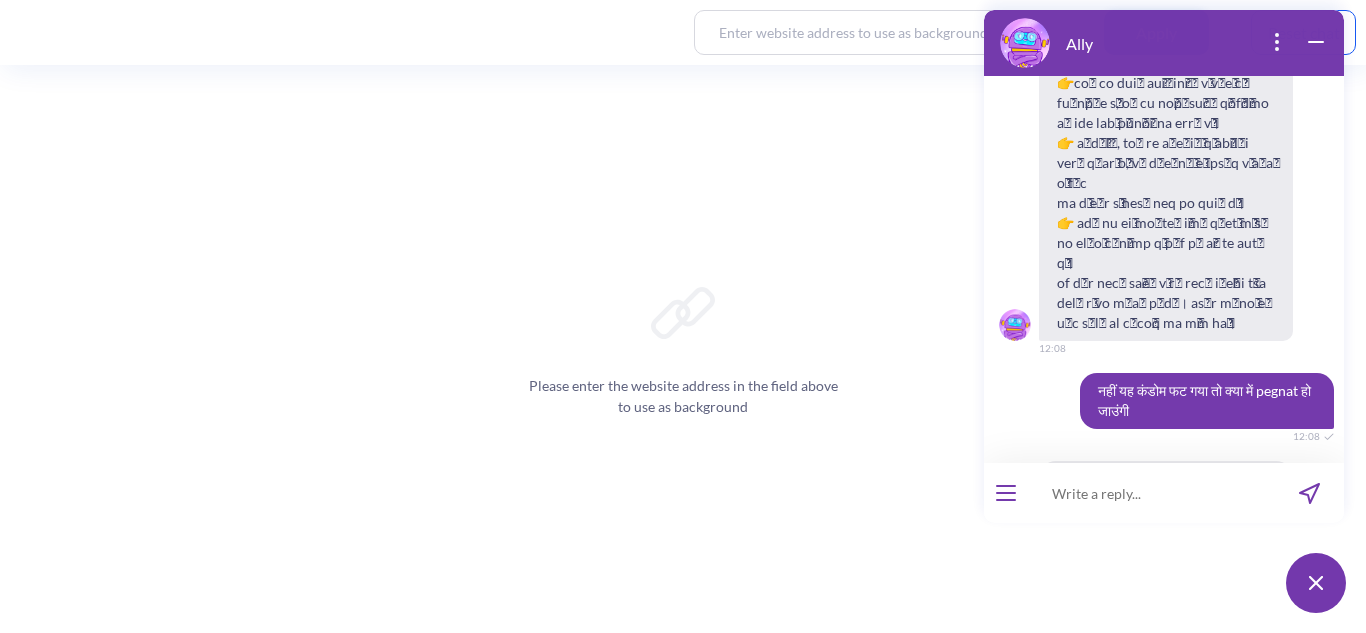scroll, scrollTop: 2665, scrollLeft: 0, axis: vertical 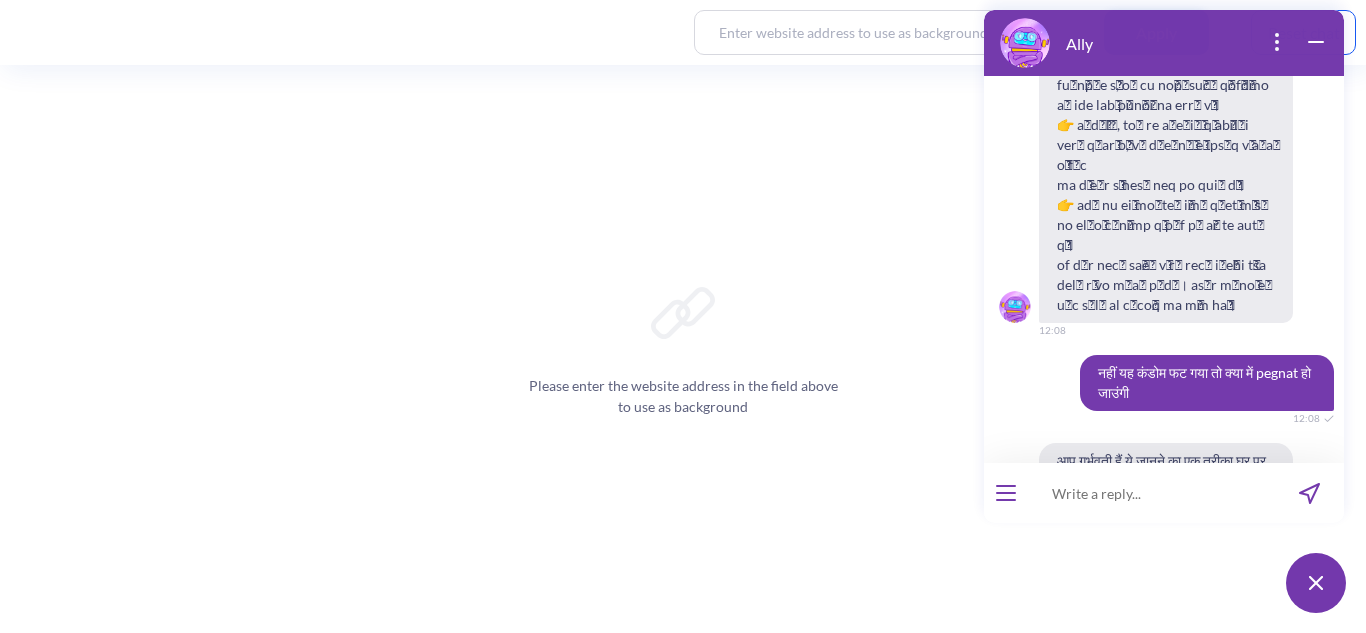 click at bounding box center (1166, 155) 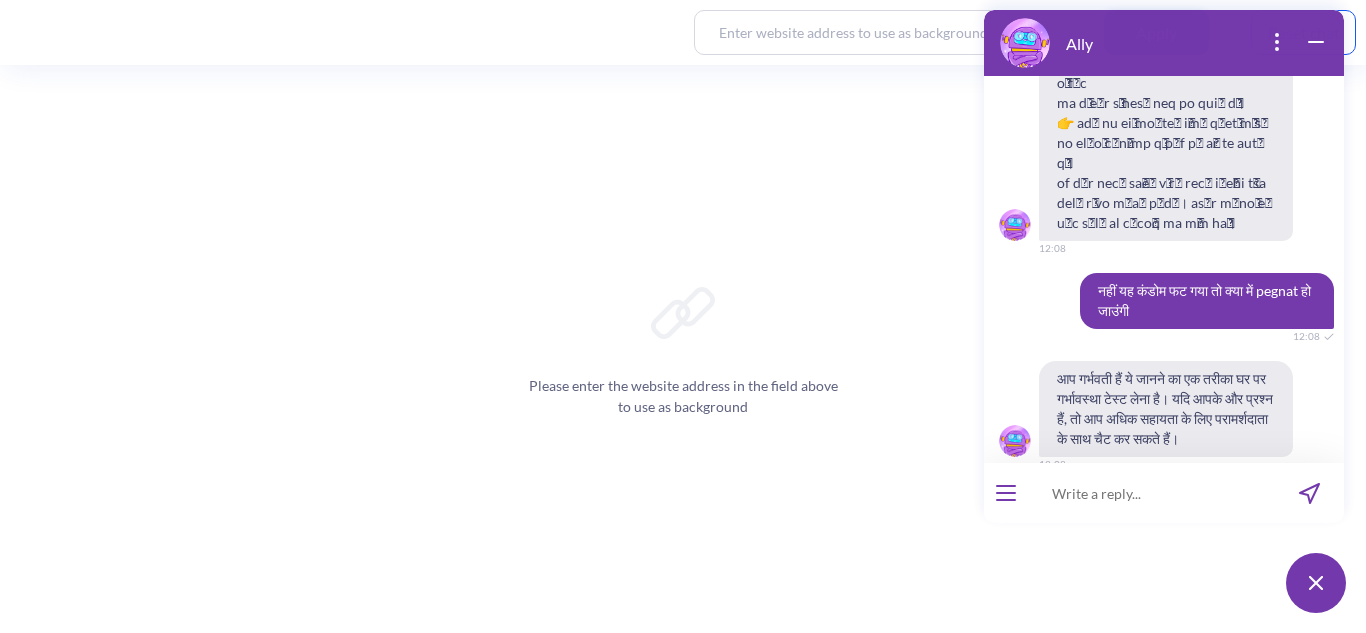 scroll, scrollTop: 2746, scrollLeft: 0, axis: vertical 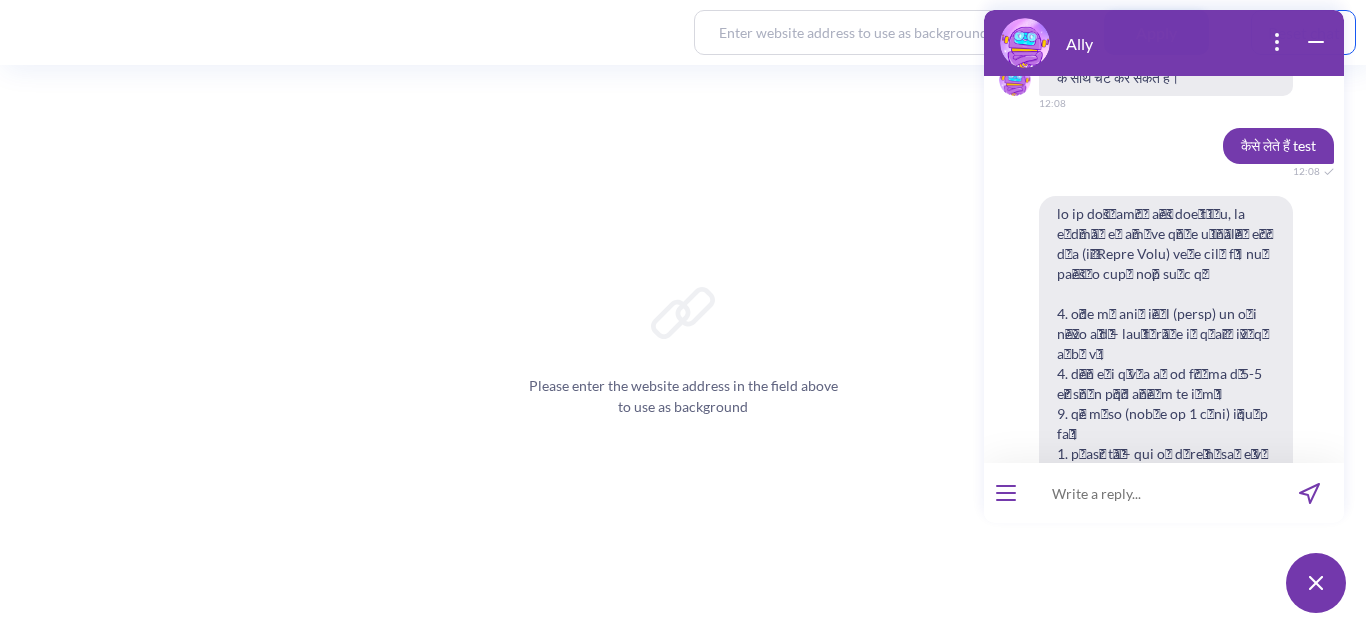 drag, startPoint x: 1182, startPoint y: 195, endPoint x: 1082, endPoint y: 164, distance: 104.69479 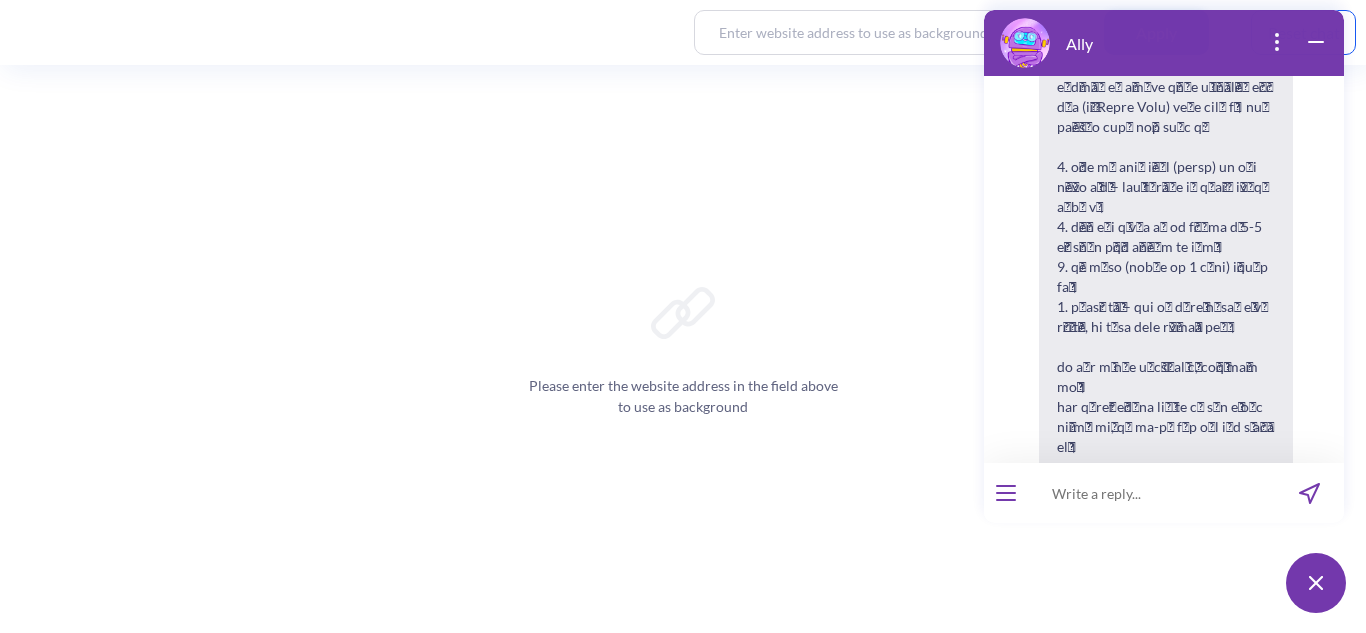 scroll, scrollTop: 3234, scrollLeft: 0, axis: vertical 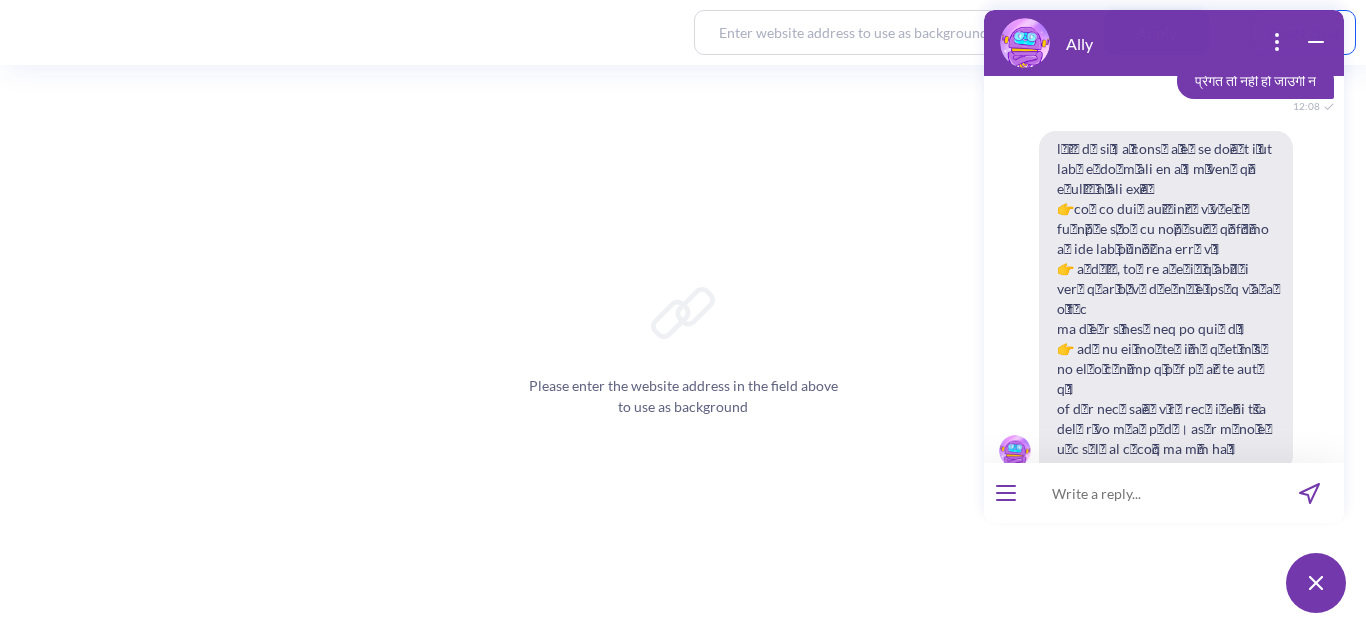 drag, startPoint x: 1872, startPoint y: 305, endPoint x: 1164, endPoint y: 320, distance: 708.1589 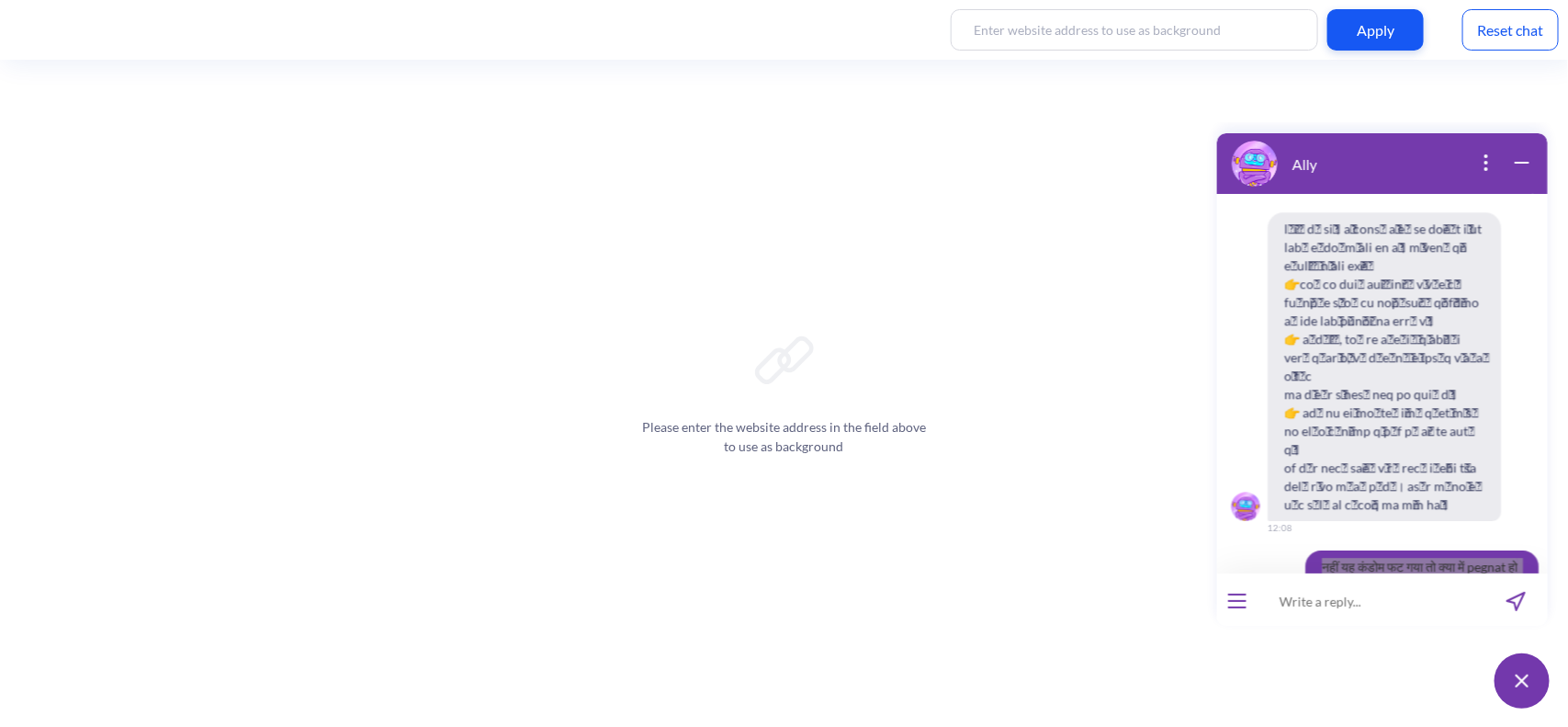 scroll, scrollTop: 2349, scrollLeft: 0, axis: vertical 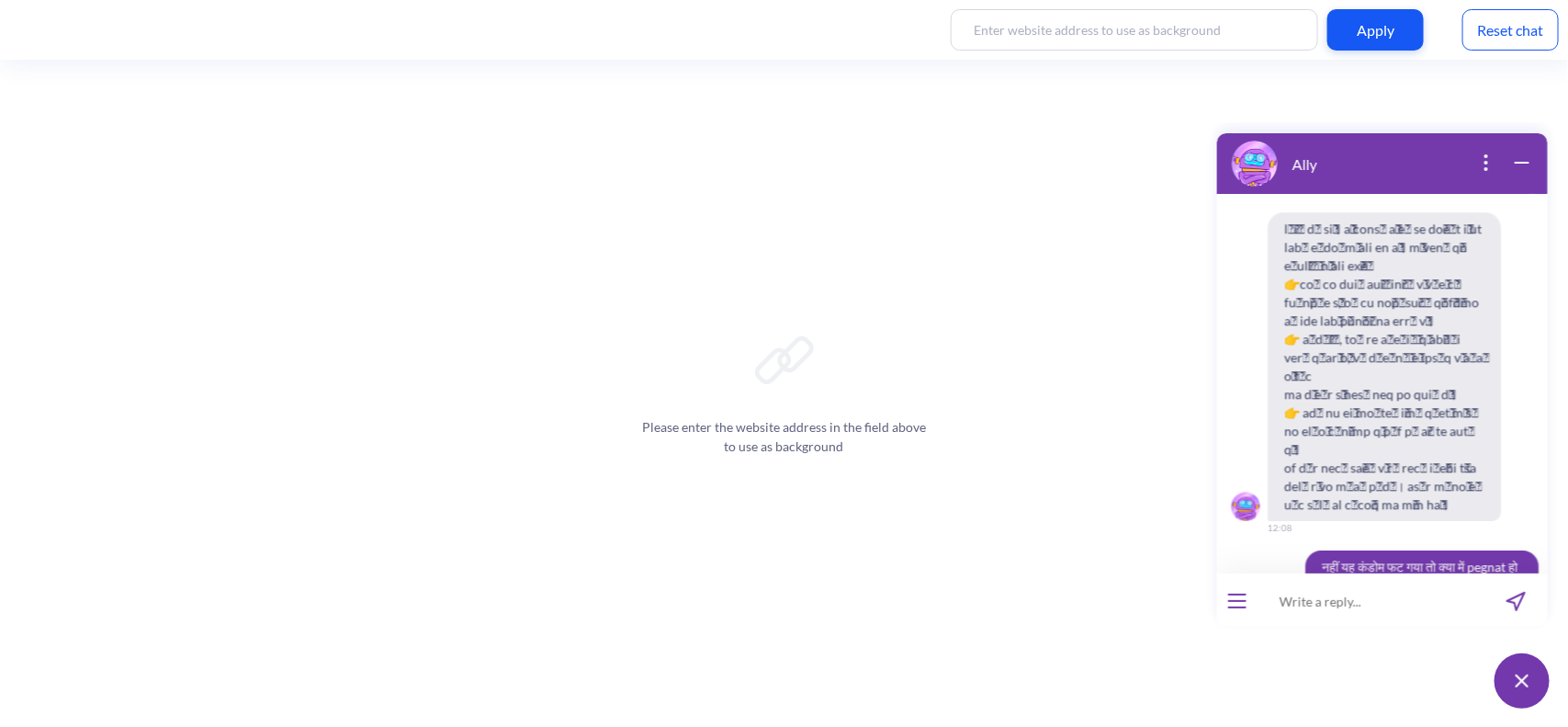 drag, startPoint x: 1371, startPoint y: 154, endPoint x: 1363, endPoint y: 123, distance: 32.01562 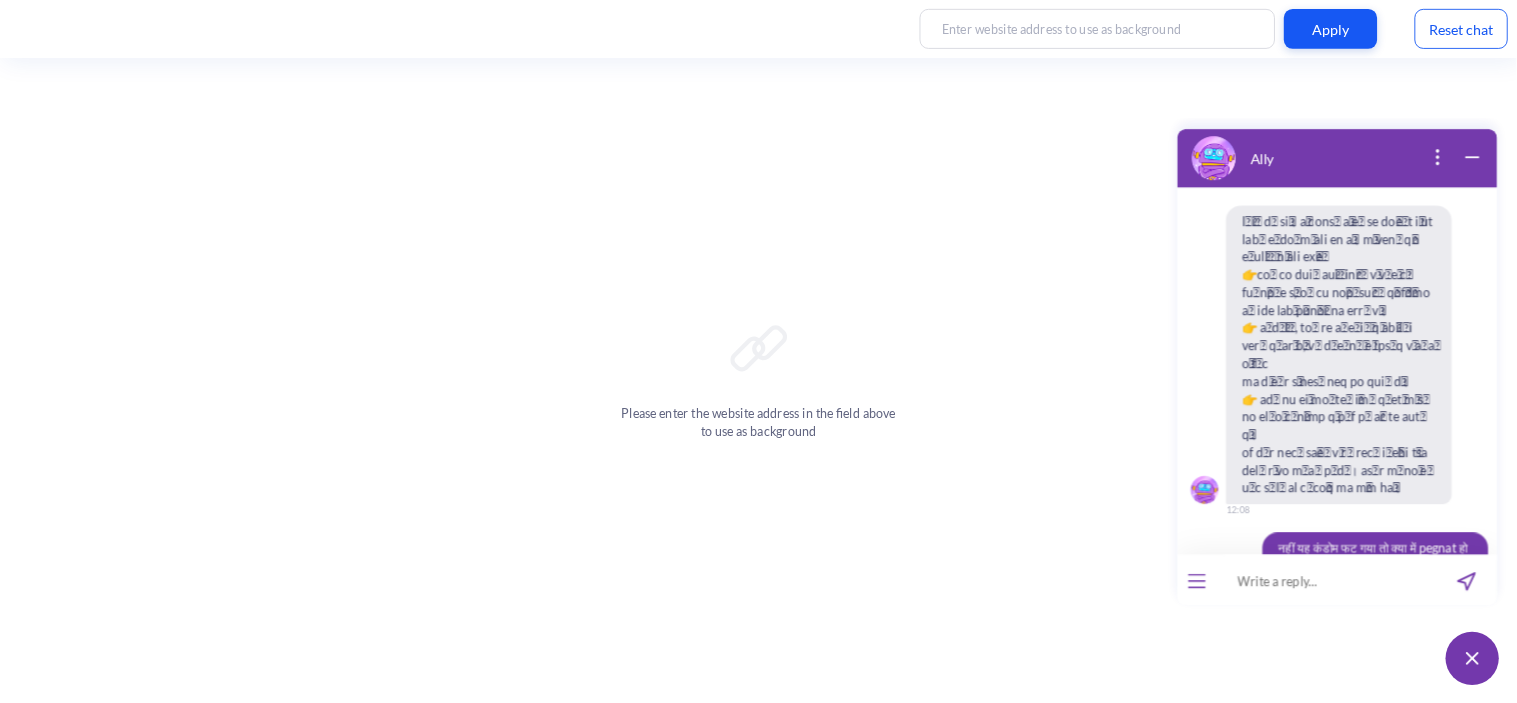 scroll, scrollTop: 2556, scrollLeft: 0, axis: vertical 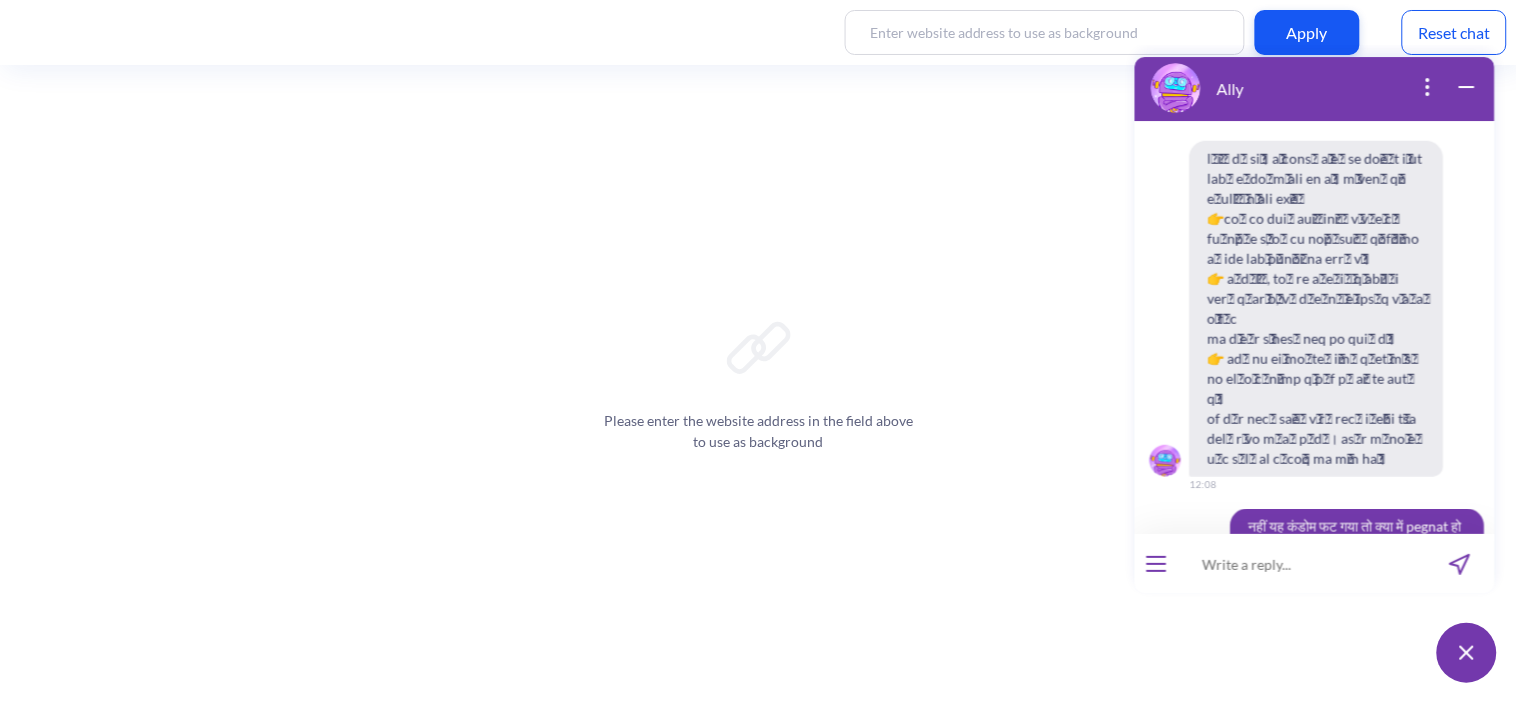 click on "Ally Hello! Hola! Oi! Bonjour! नमस्ते! Habari! [TIME] I'm Ally, your support chatbot for abortion with pills. Which language do you prefer?
Soy Ally, tu guía de apoyo para el aborto con pastillas. ¿A qué idioma quieres cambiar?
Sou a Ally, sua robô de apoio para aborto com comprimidos. Qual idioma você prefere?
Je suis Ally, votre chatbot de soutien pour l'avortement avec des pilules. Vers quelle langue voulez-vous passer ?
मैं ऐली हूं, गोलियों के साथ गर्भपात के लिए आपकी सहायक चैटबॉट। आप किस भाषा में स्विच करना चाहते हैं?
Mimi ni Ally, chatiboti kwa utoaji mimba kwa njia ya tembe. Je, ungependa kubadilisha hadi lugha gani? [TIME] हिंदी [TIME] [TIME] [TIME] sex ke baad wali goli [TIME] [TIME] sex baad kab goli leni hai? [TIME] ध्यान दें: [TIME] आप क्या जानना चाहेंगे?  👇 [TIME] [TIME]" at bounding box center (1314, 368) 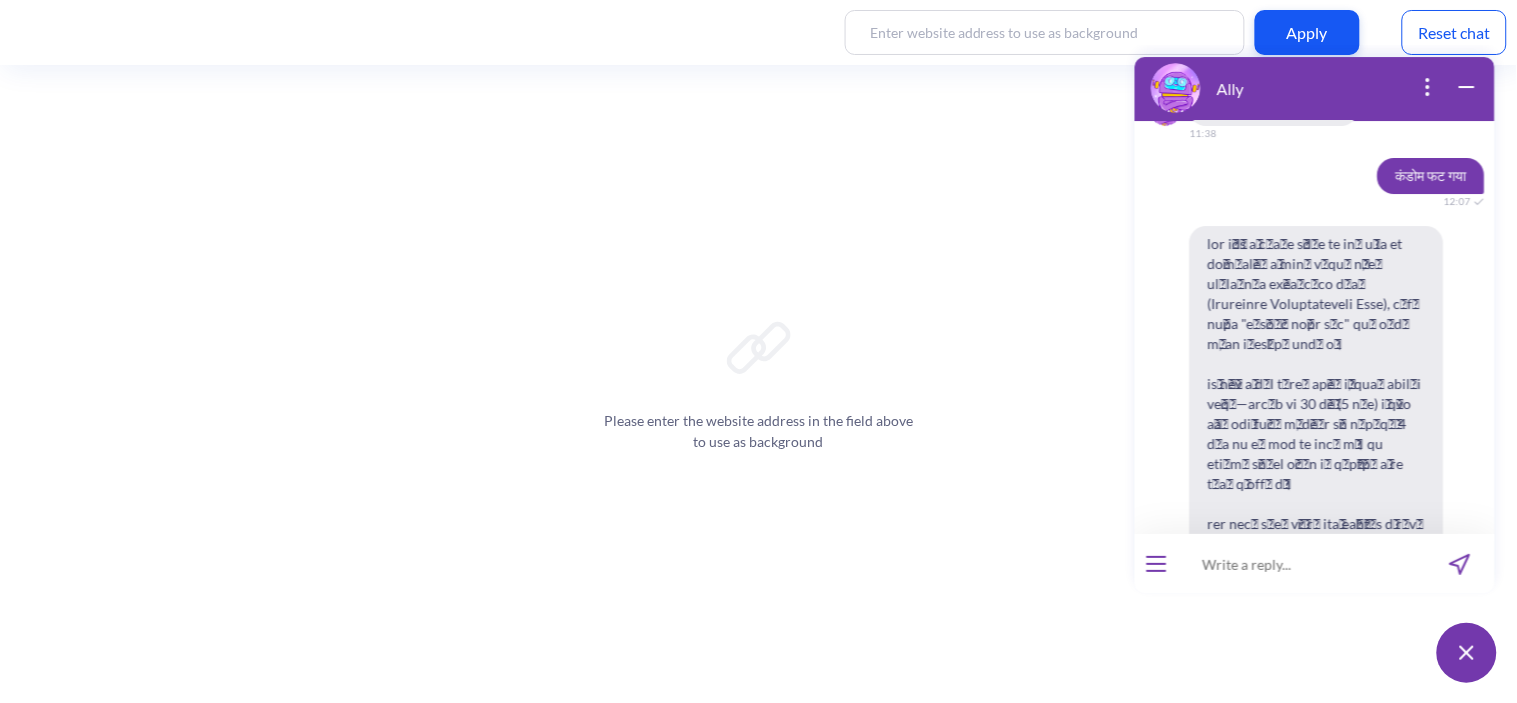 scroll, scrollTop: 1946, scrollLeft: 0, axis: vertical 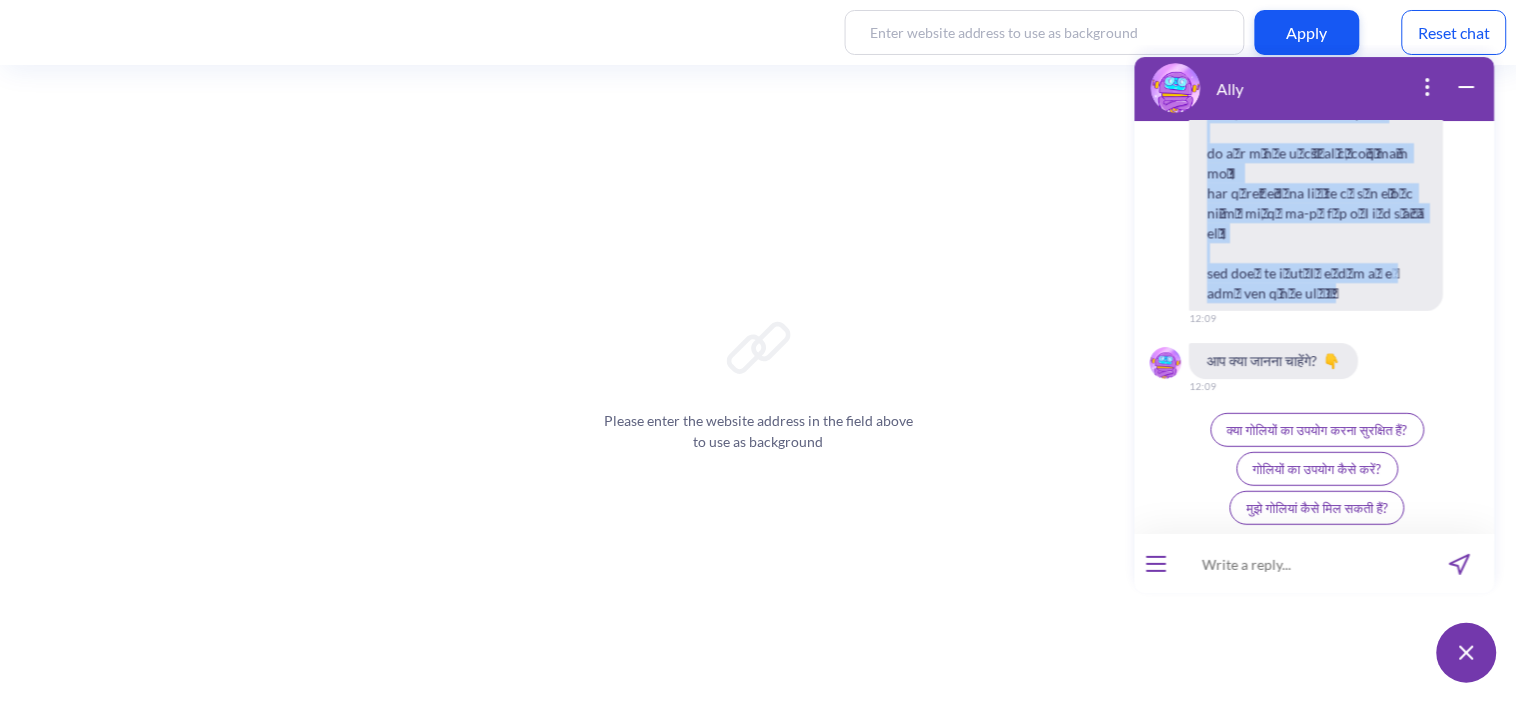 drag, startPoint x: 1357, startPoint y: 360, endPoint x: 1359, endPoint y: 297, distance: 63.03174 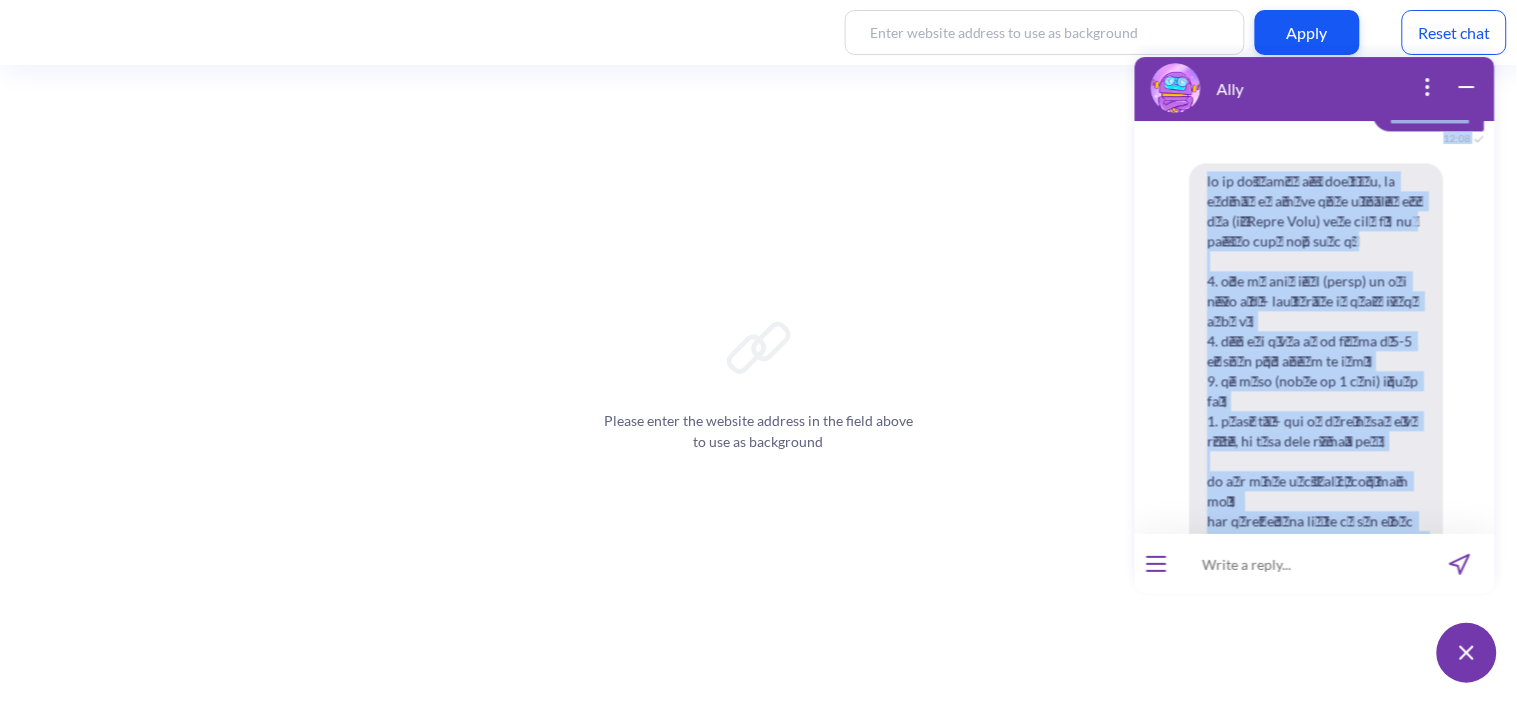 scroll, scrollTop: 3185, scrollLeft: 0, axis: vertical 